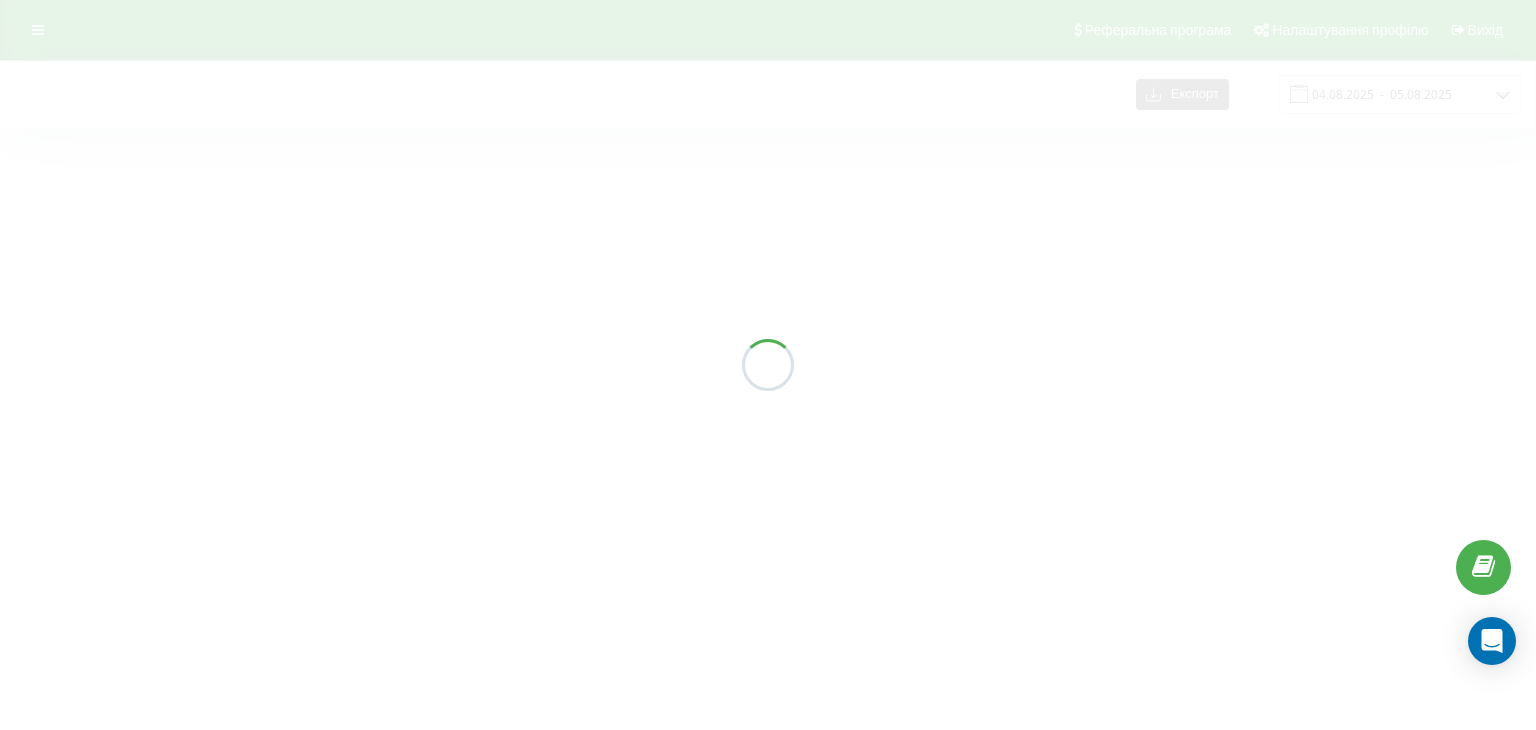 scroll, scrollTop: 0, scrollLeft: 0, axis: both 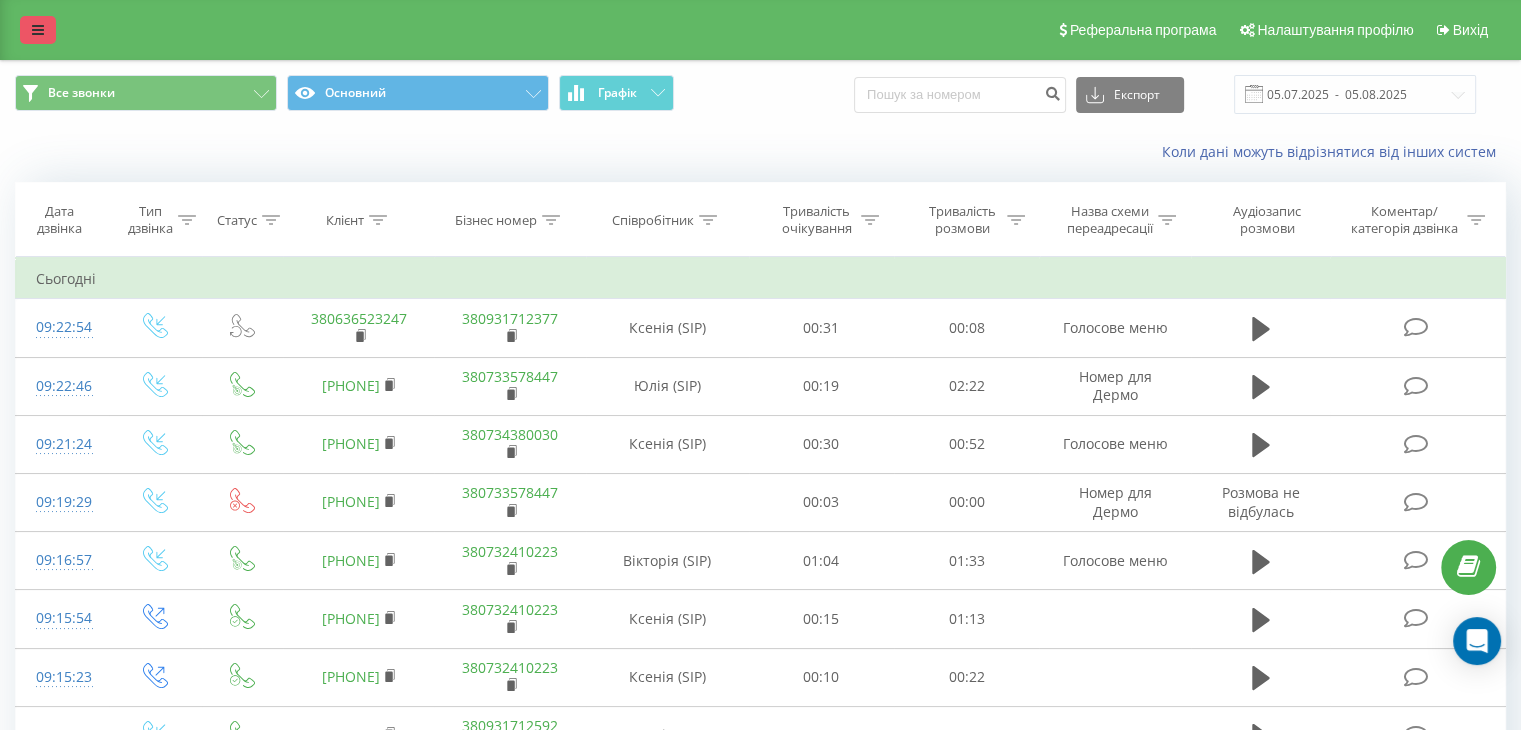click at bounding box center (38, 30) 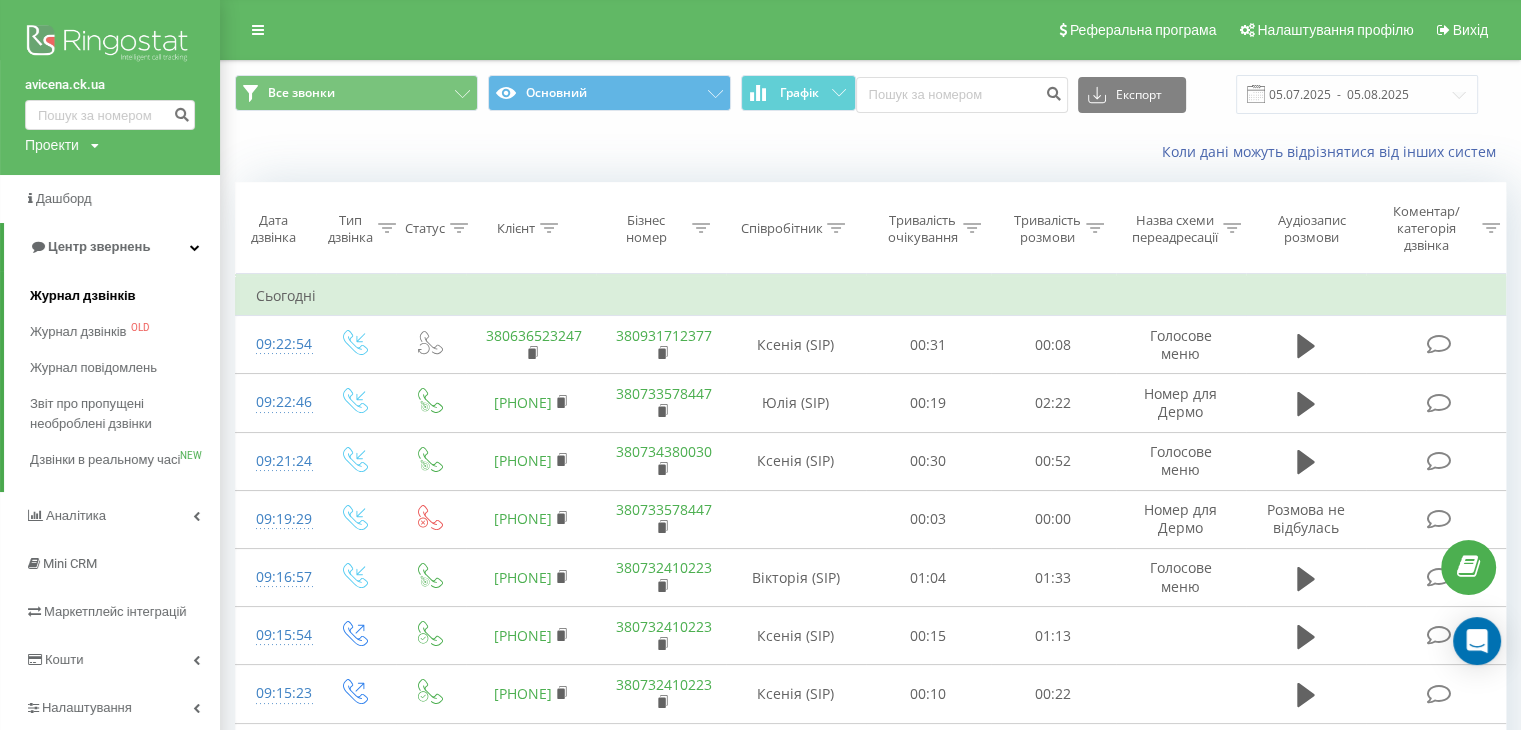 drag, startPoint x: 57, startPoint y: 293, endPoint x: 72, endPoint y: 263, distance: 33.54102 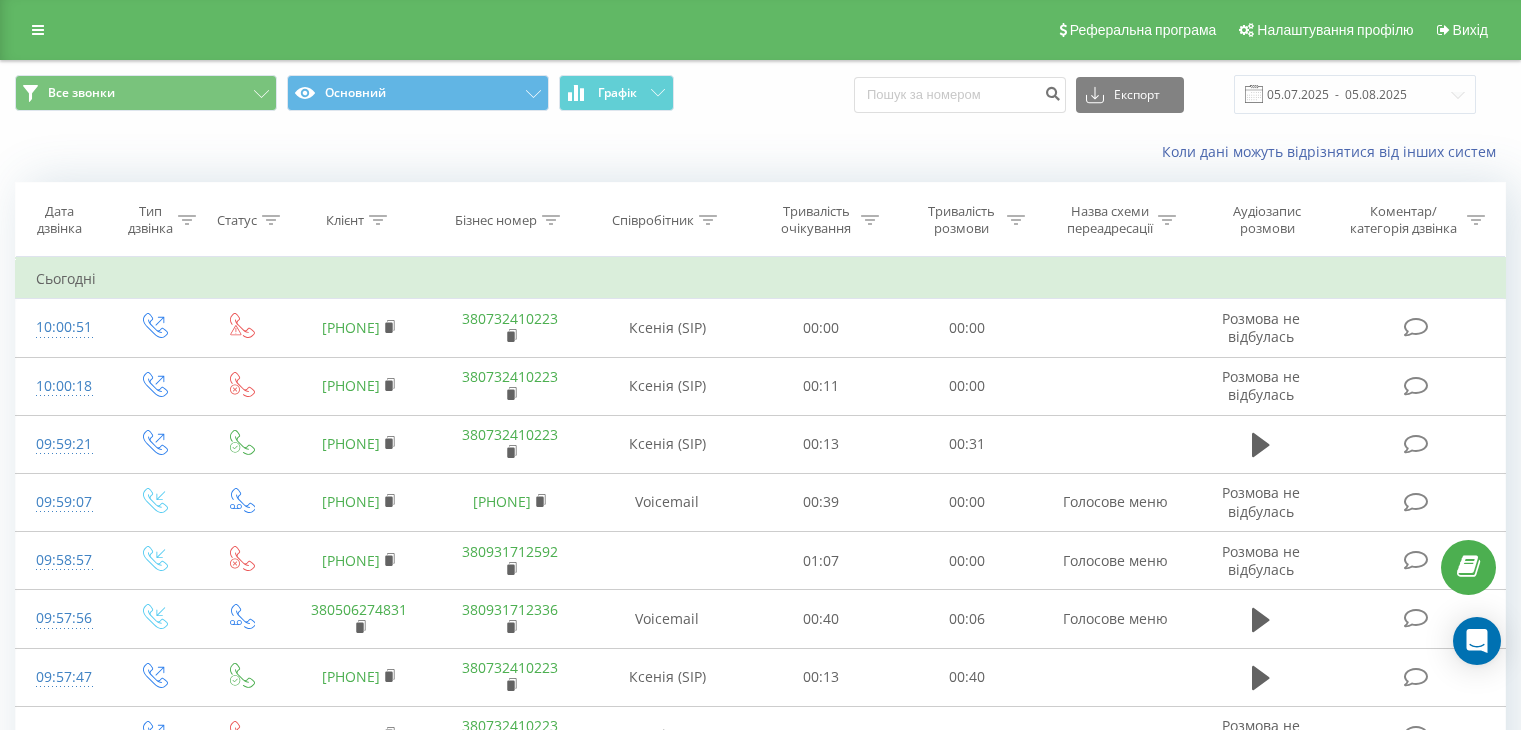 scroll, scrollTop: 0, scrollLeft: 0, axis: both 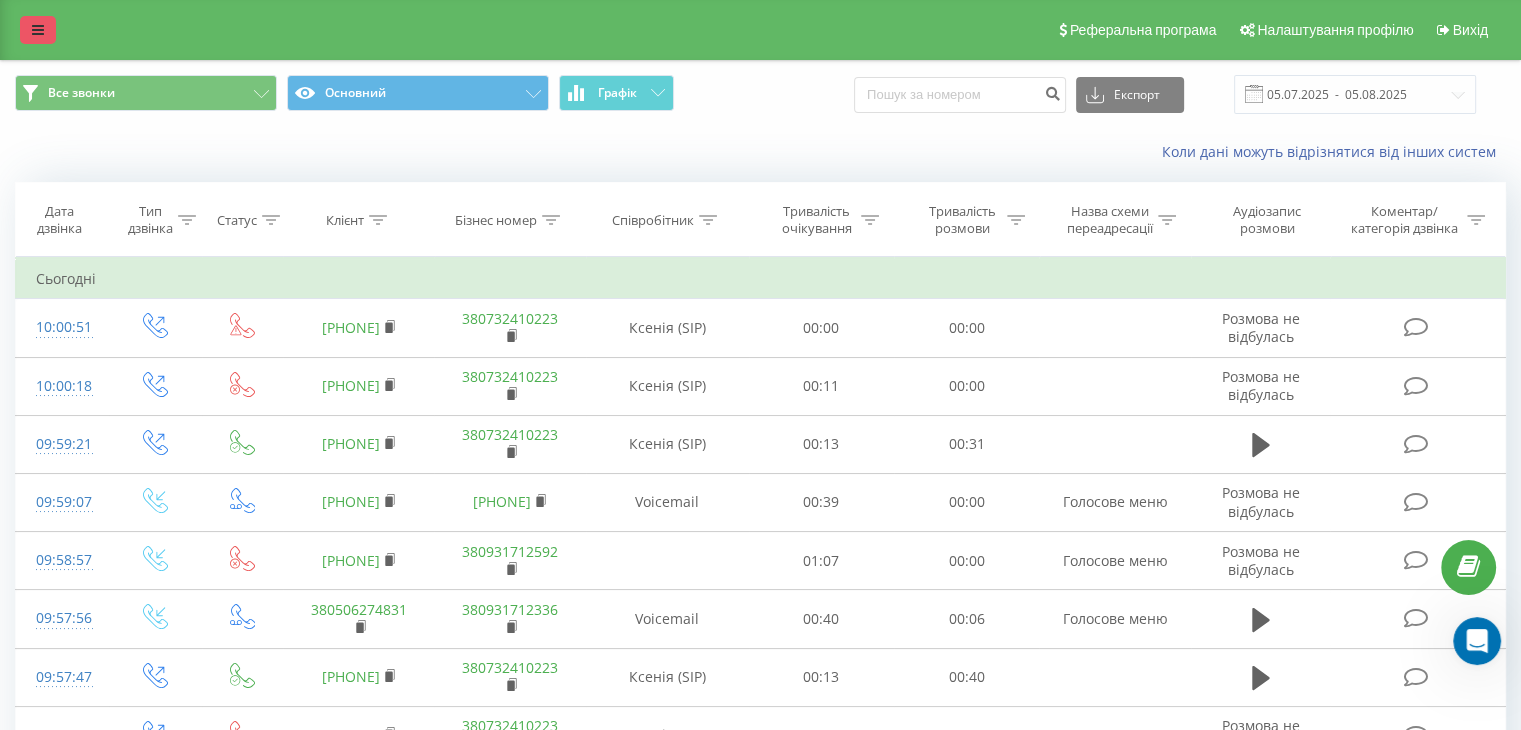 click at bounding box center [38, 30] 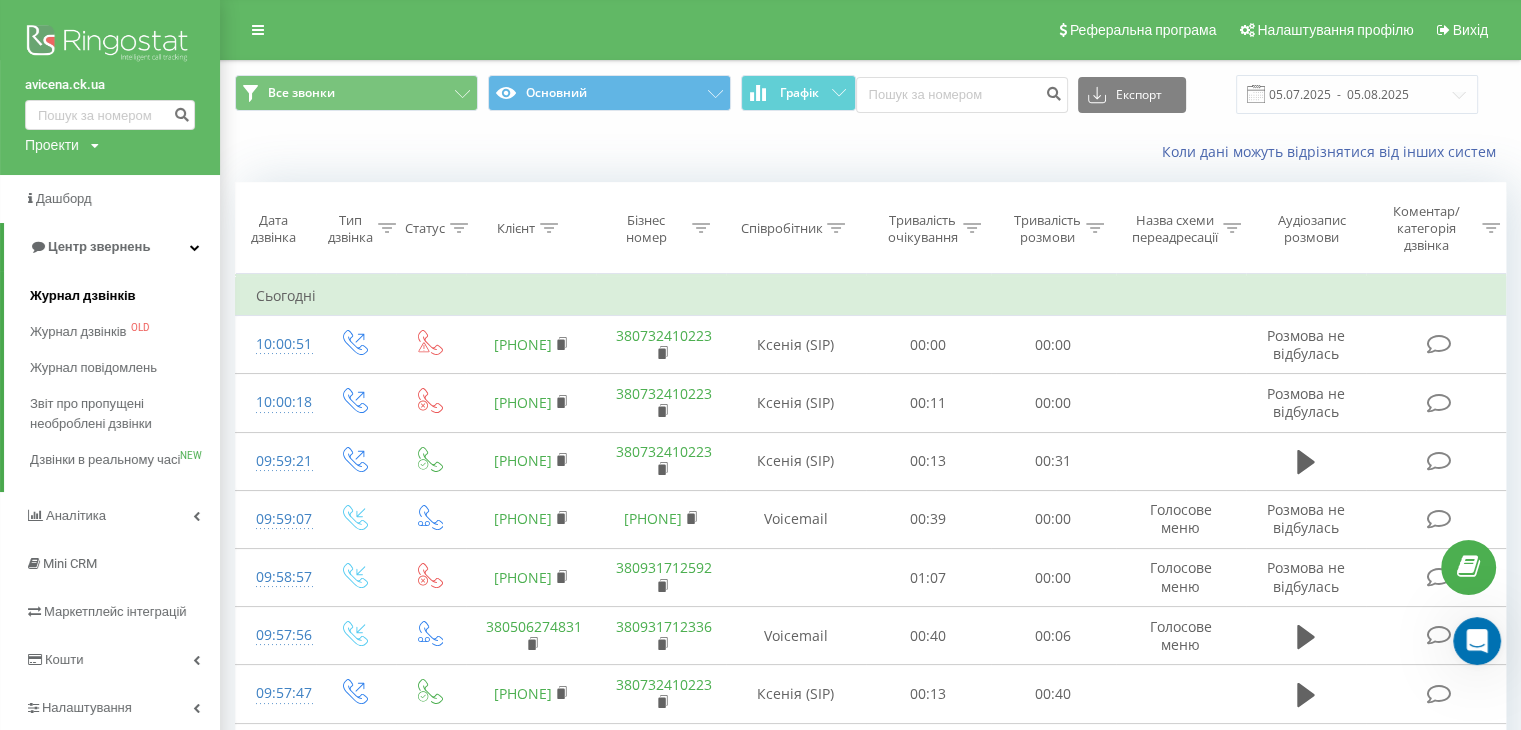 click on "Журнал дзвінків" at bounding box center (83, 296) 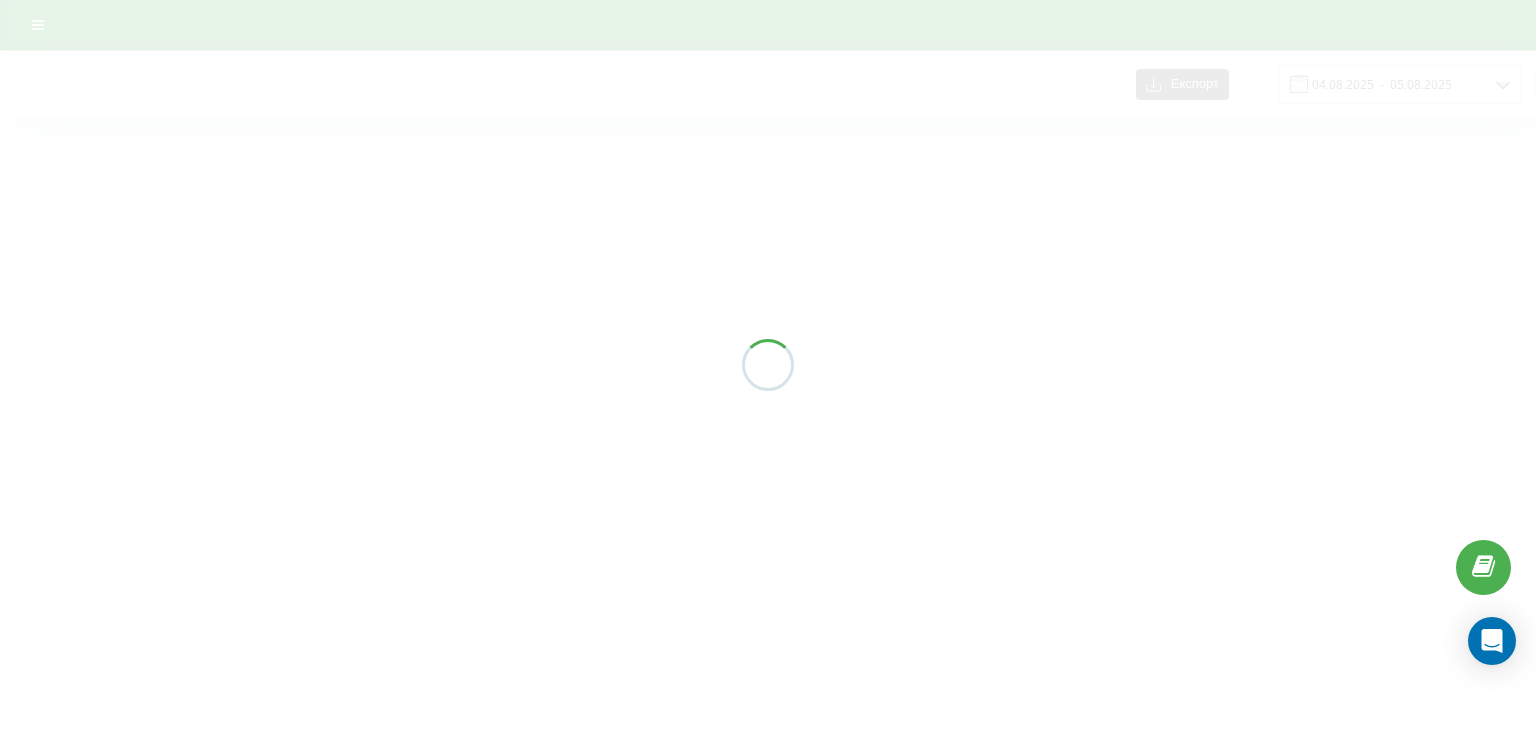 scroll, scrollTop: 0, scrollLeft: 0, axis: both 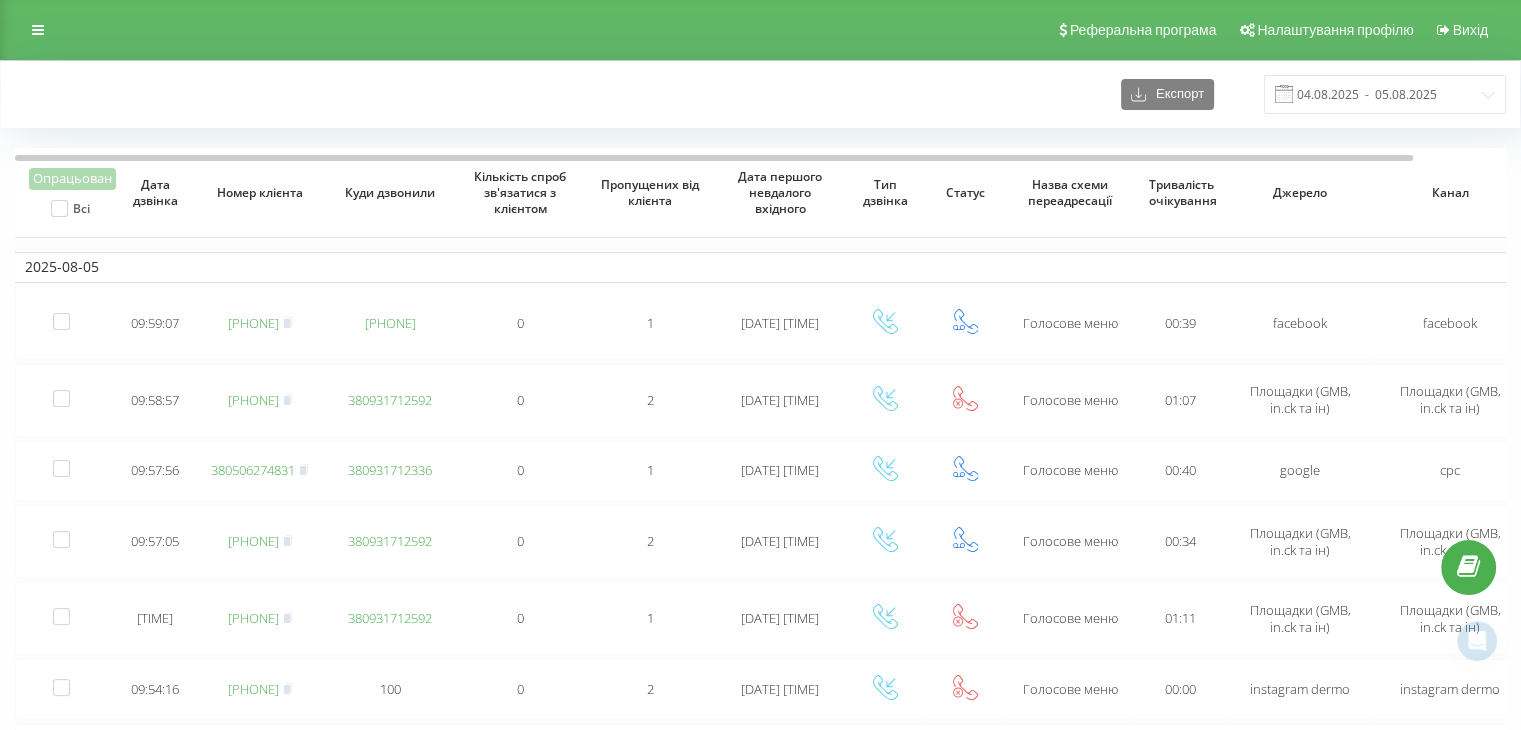 click on "Експорт 04.08.2025  -  05.08.2025" at bounding box center (760, 94) 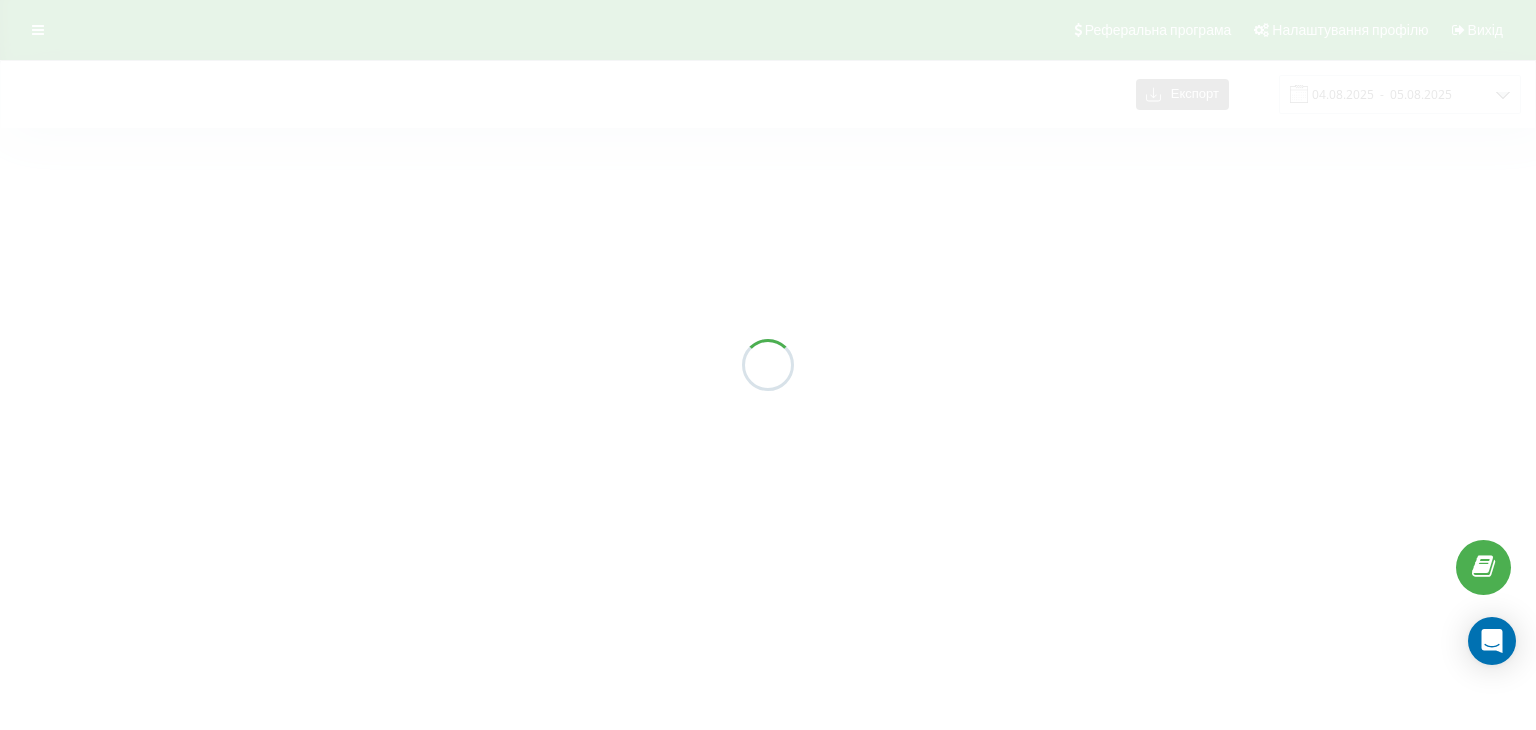 scroll, scrollTop: 0, scrollLeft: 0, axis: both 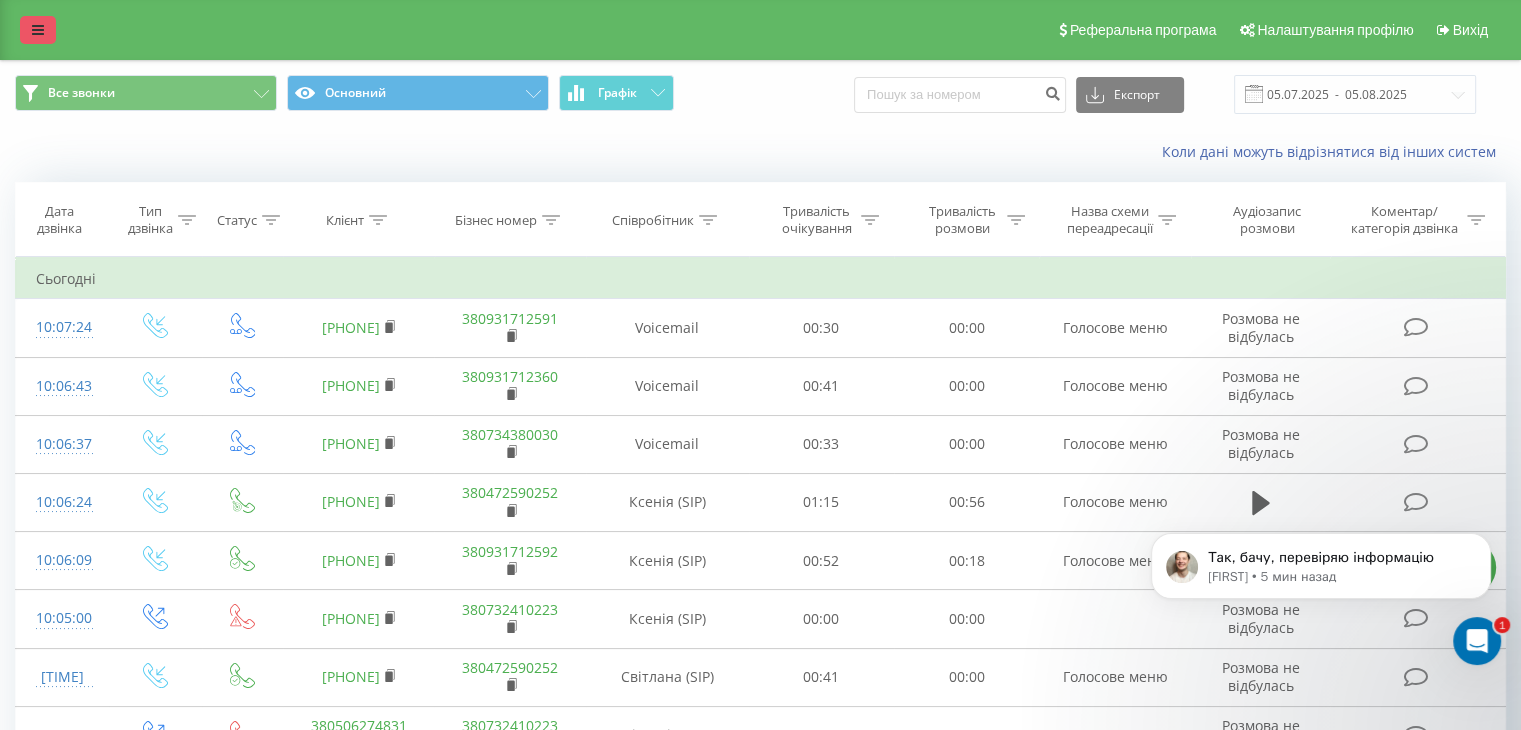 click at bounding box center [38, 30] 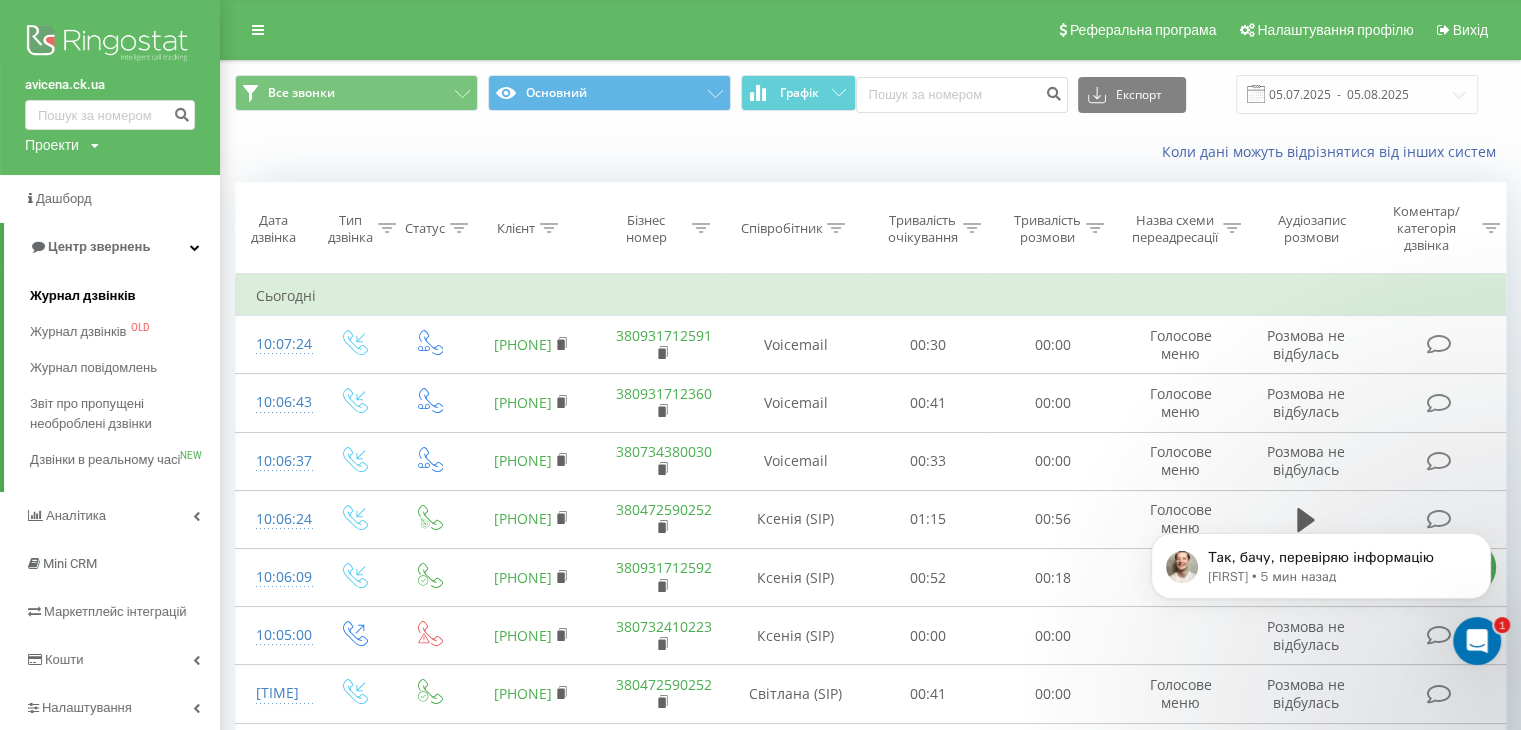 click on "Журнал дзвінків" at bounding box center (83, 296) 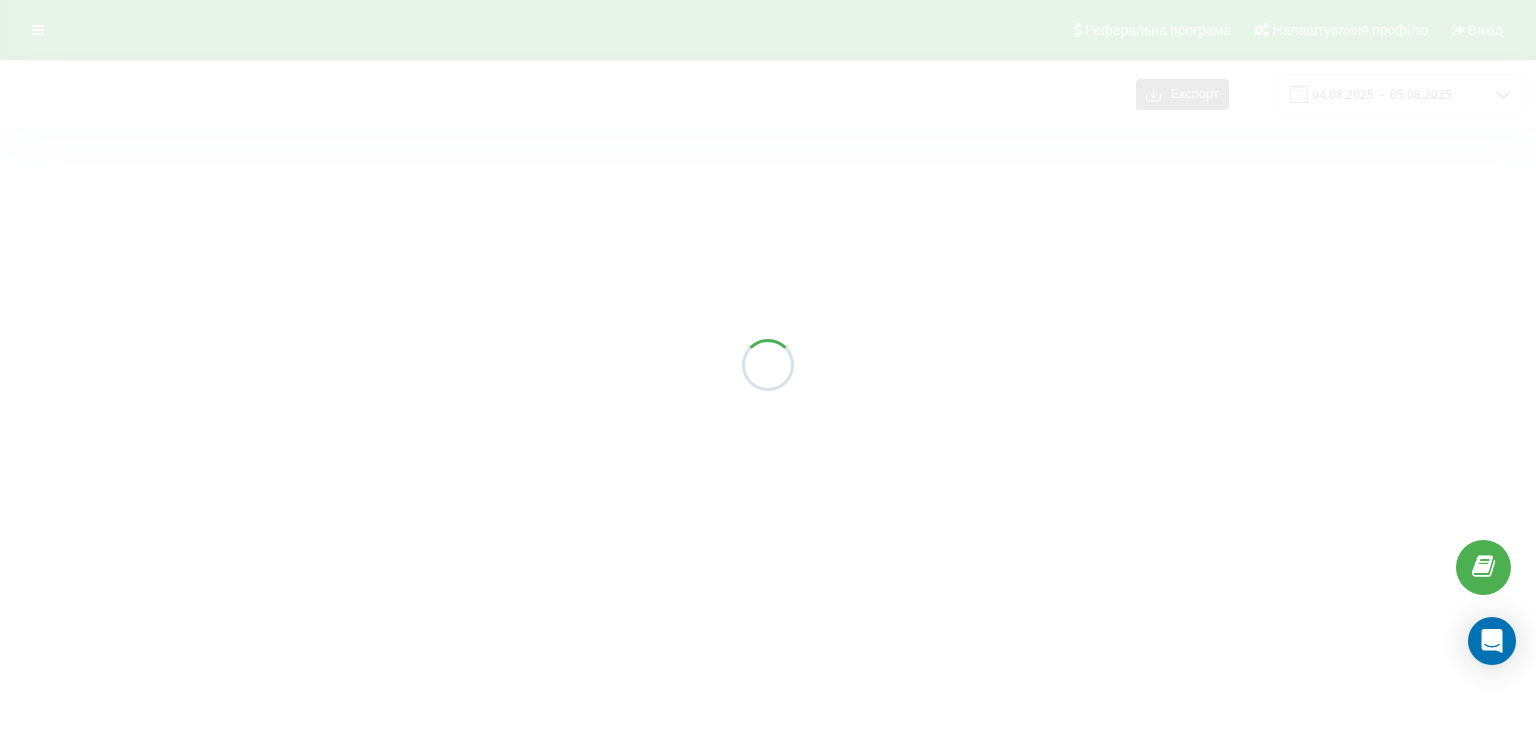 scroll, scrollTop: 0, scrollLeft: 0, axis: both 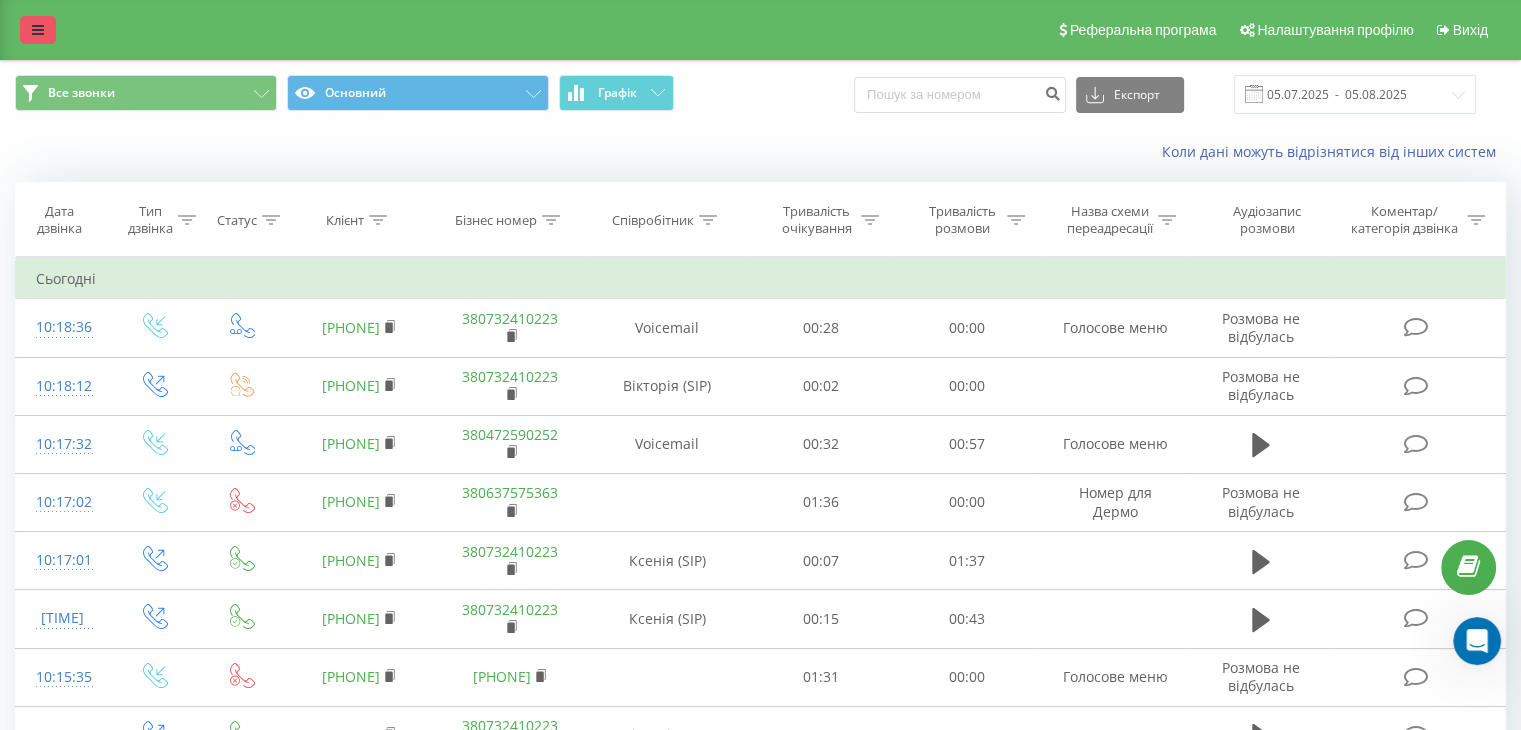 click at bounding box center (38, 30) 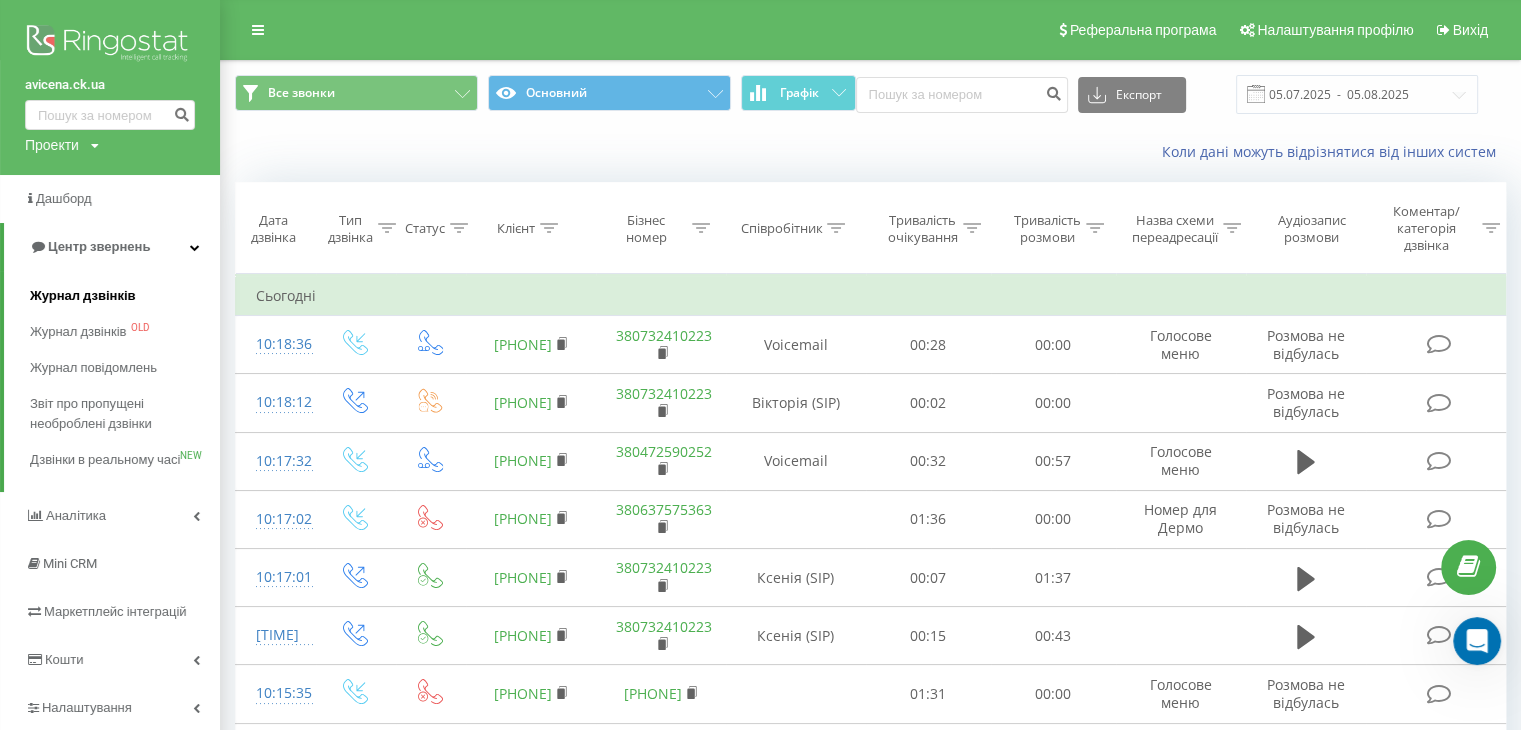 click on "Журнал дзвінків" at bounding box center (83, 296) 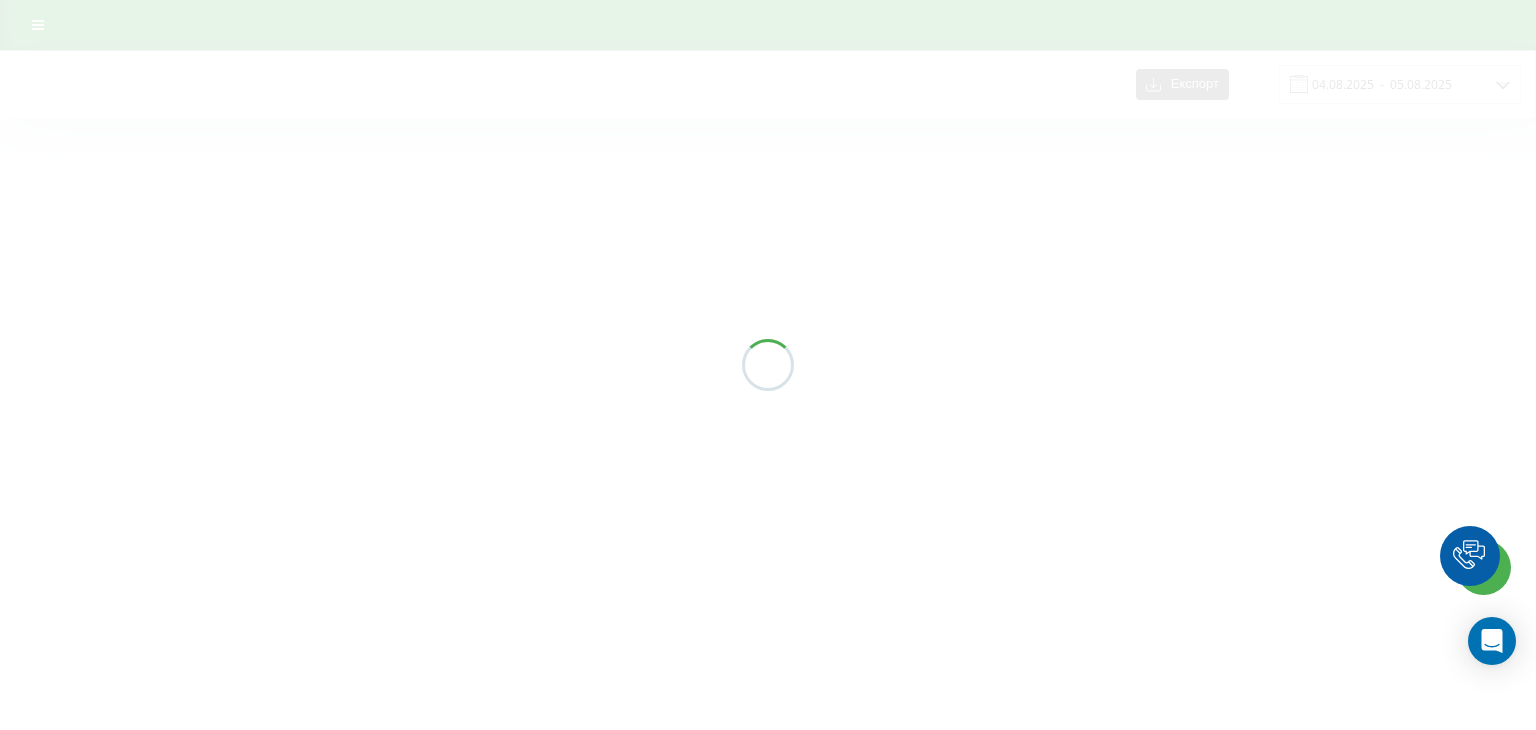 scroll, scrollTop: 0, scrollLeft: 0, axis: both 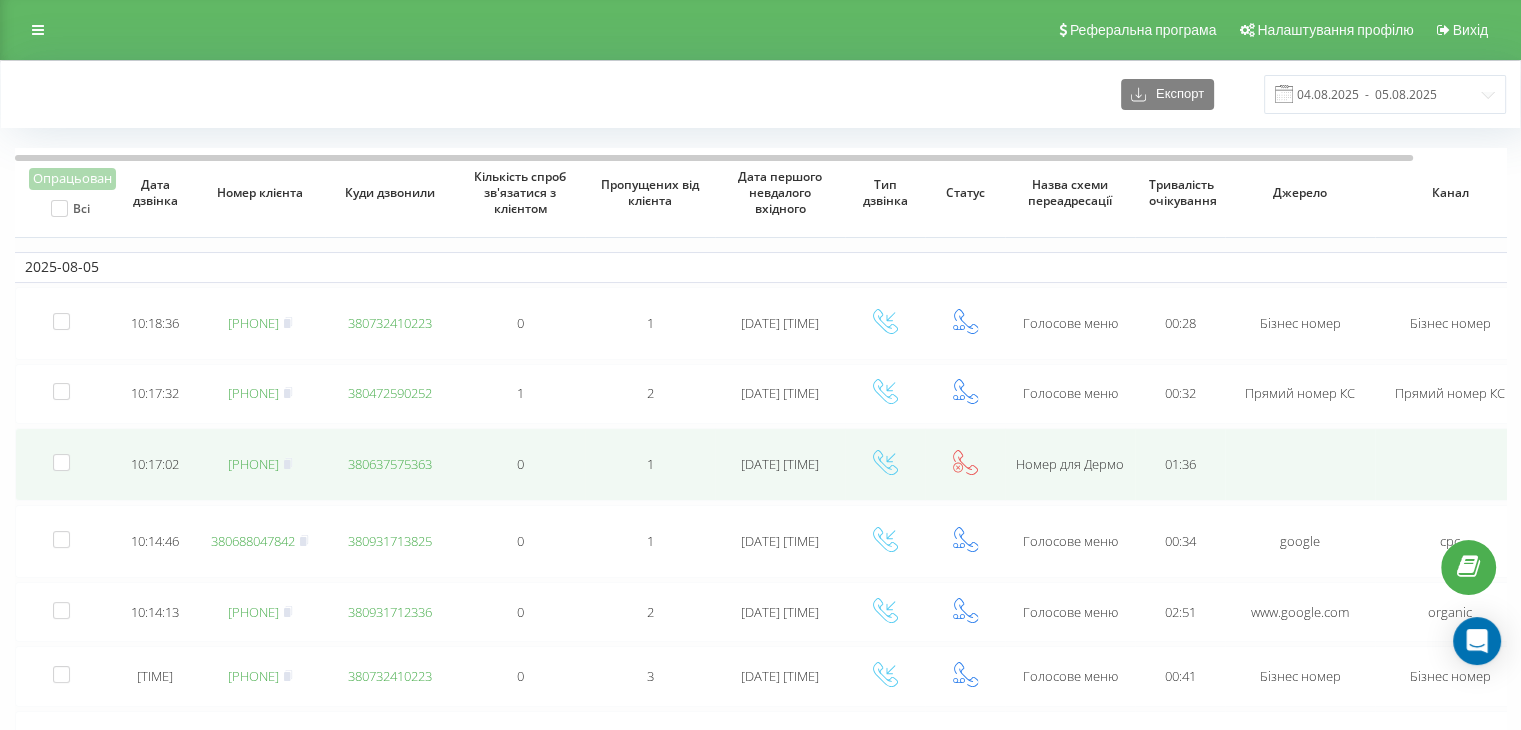 click on "[PHONE]" at bounding box center (253, 464) 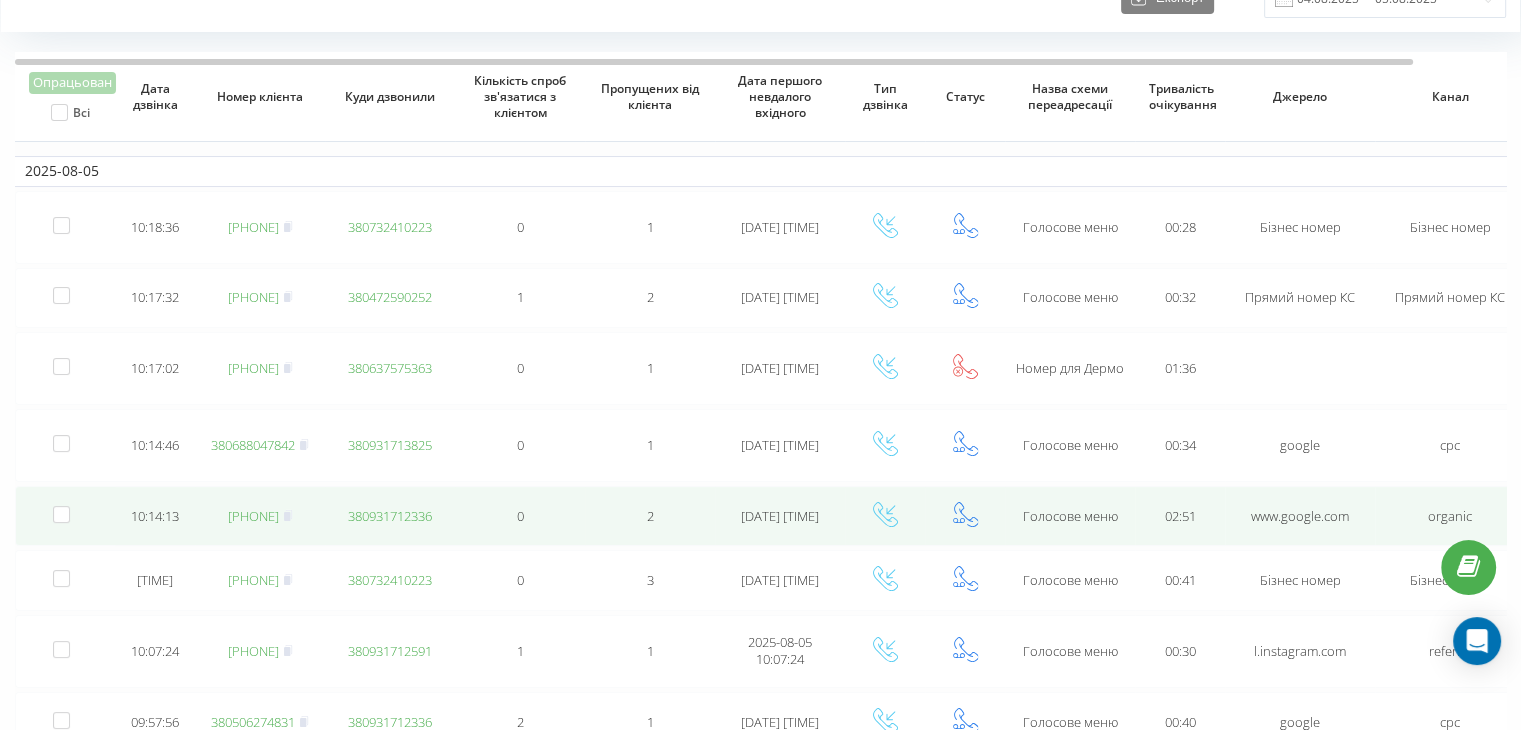 scroll, scrollTop: 200, scrollLeft: 0, axis: vertical 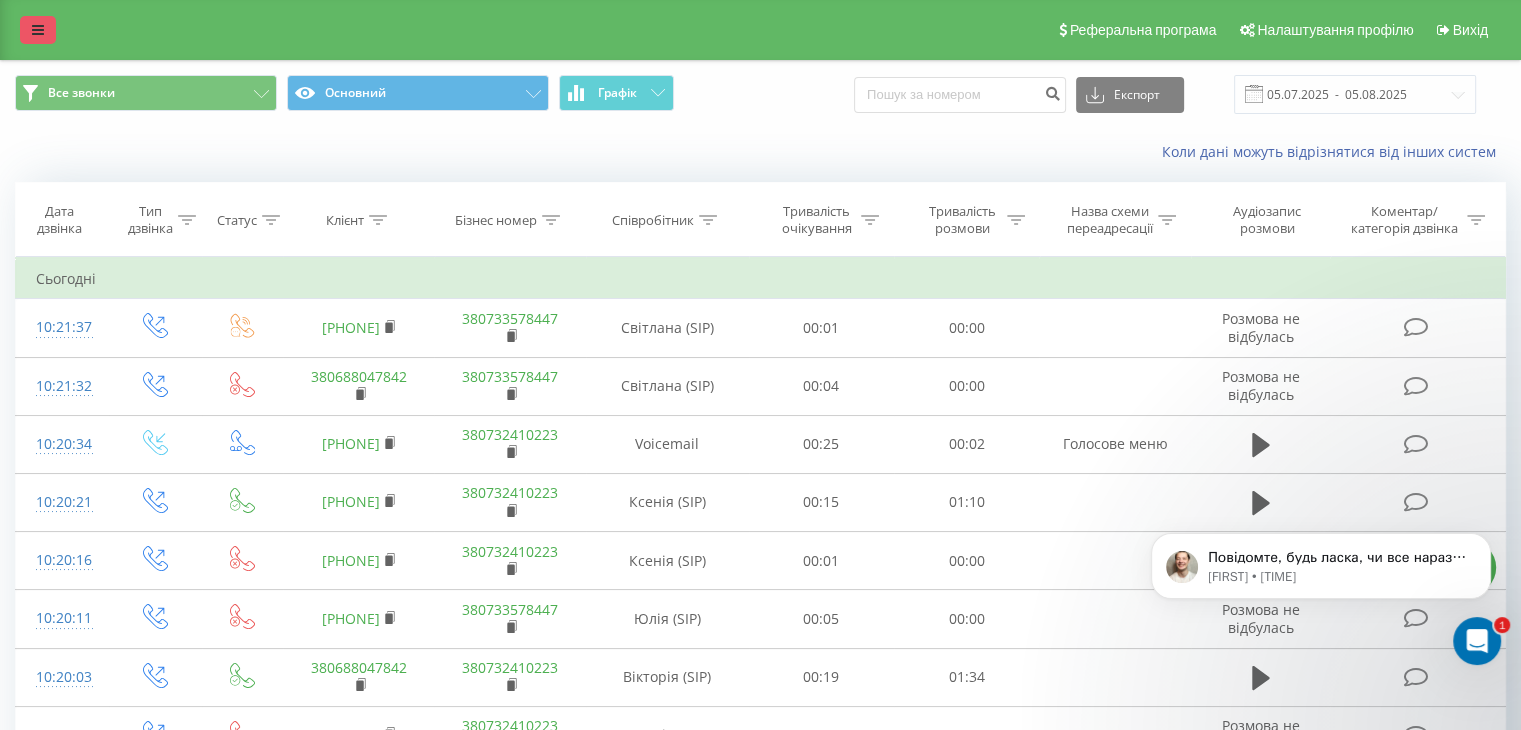 click at bounding box center (38, 30) 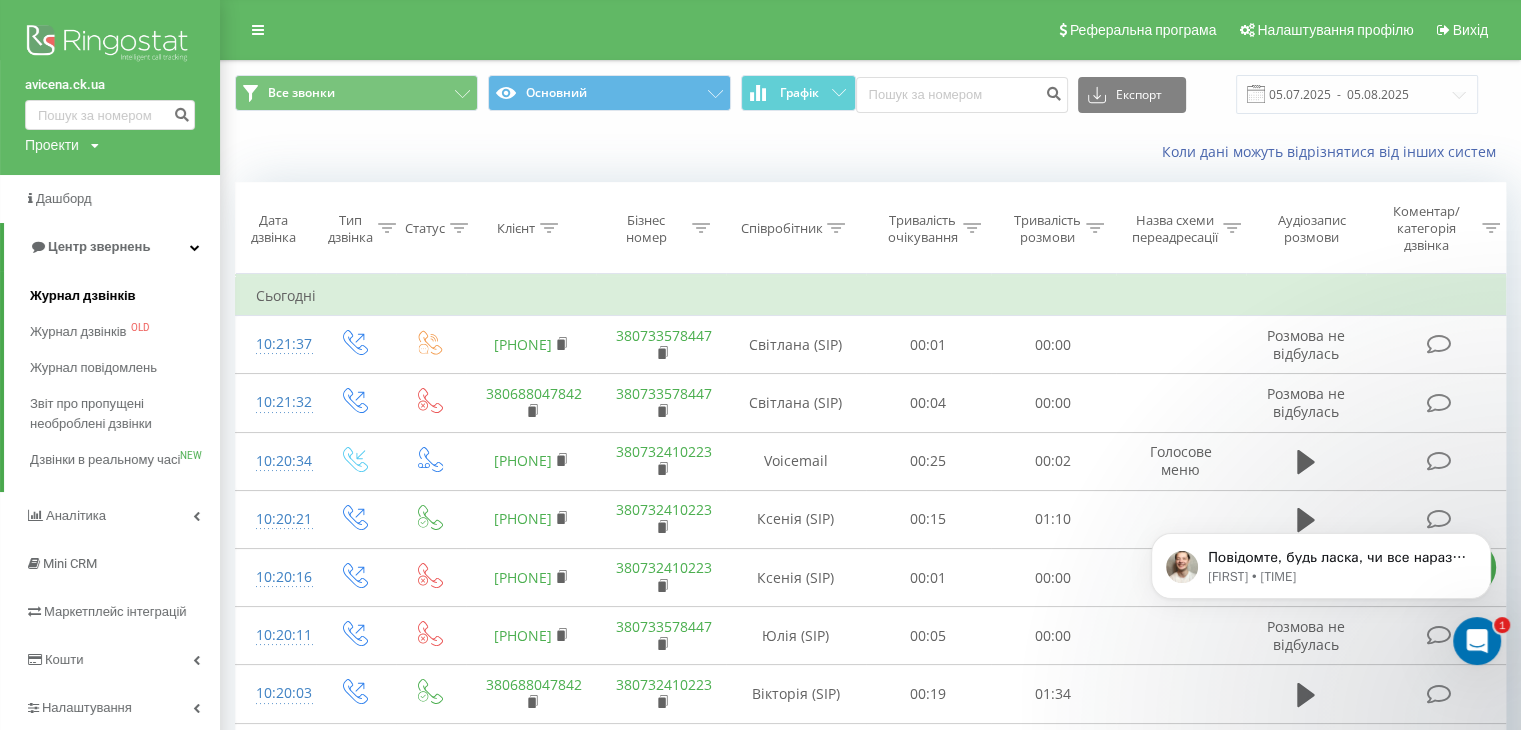 click on "Журнал дзвінків" at bounding box center [83, 296] 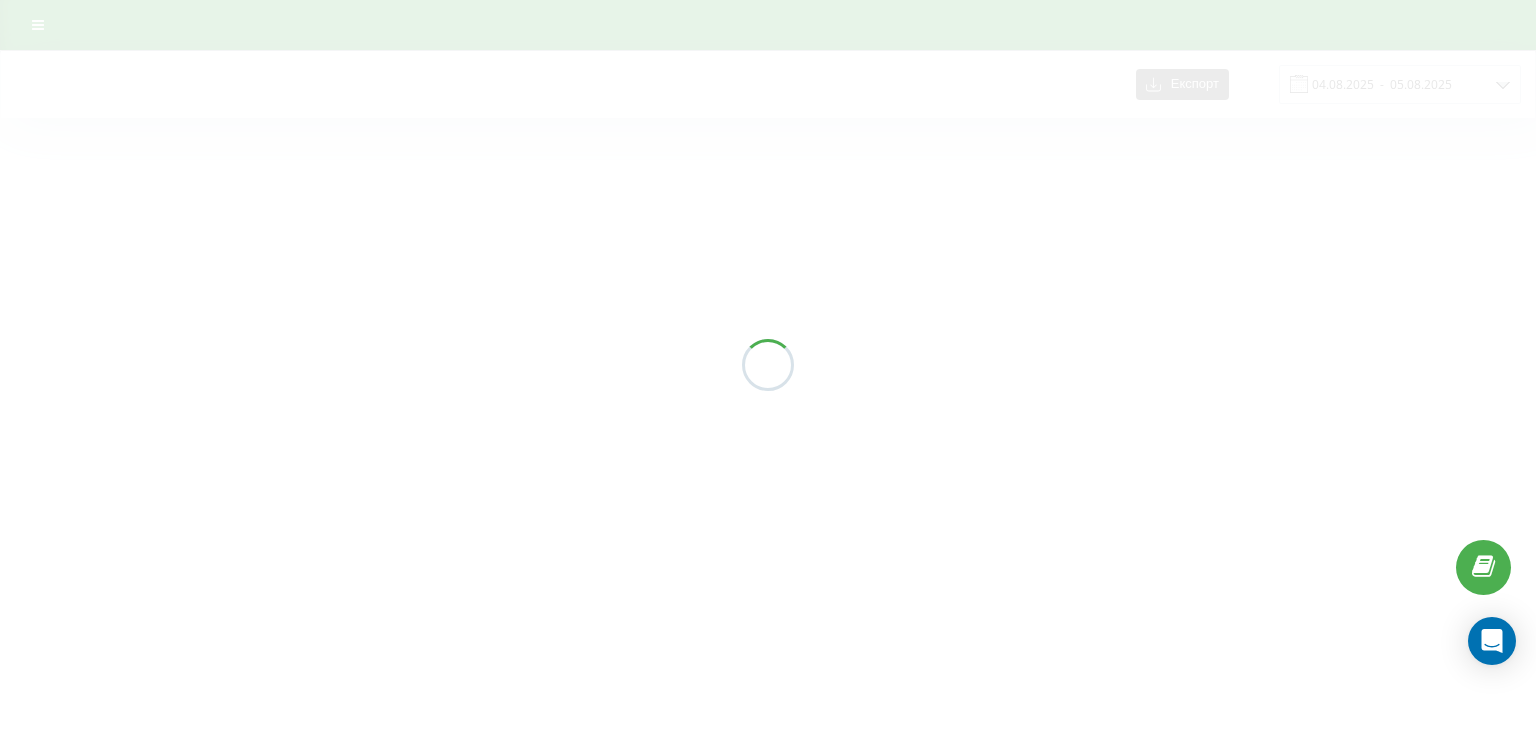 scroll, scrollTop: 0, scrollLeft: 0, axis: both 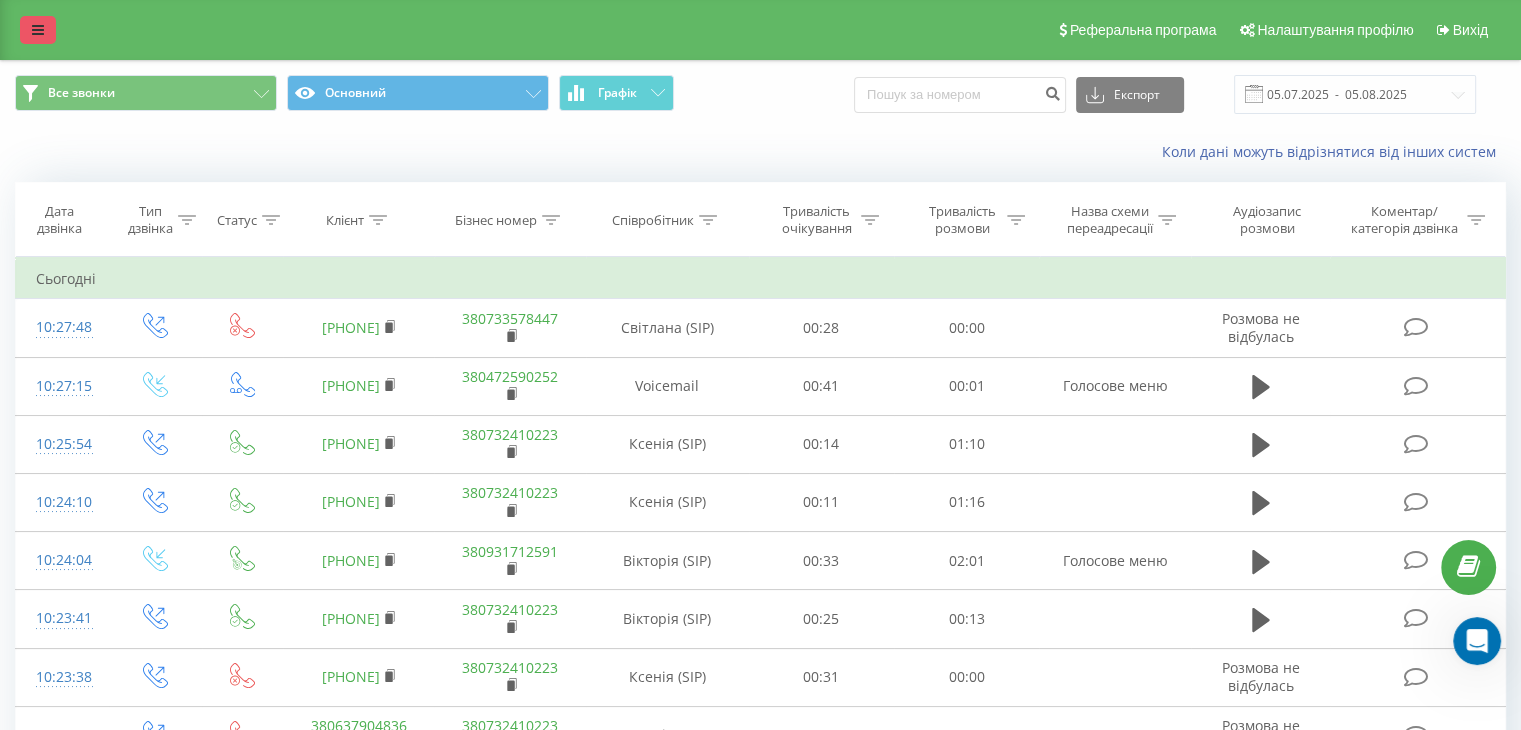 click at bounding box center [38, 30] 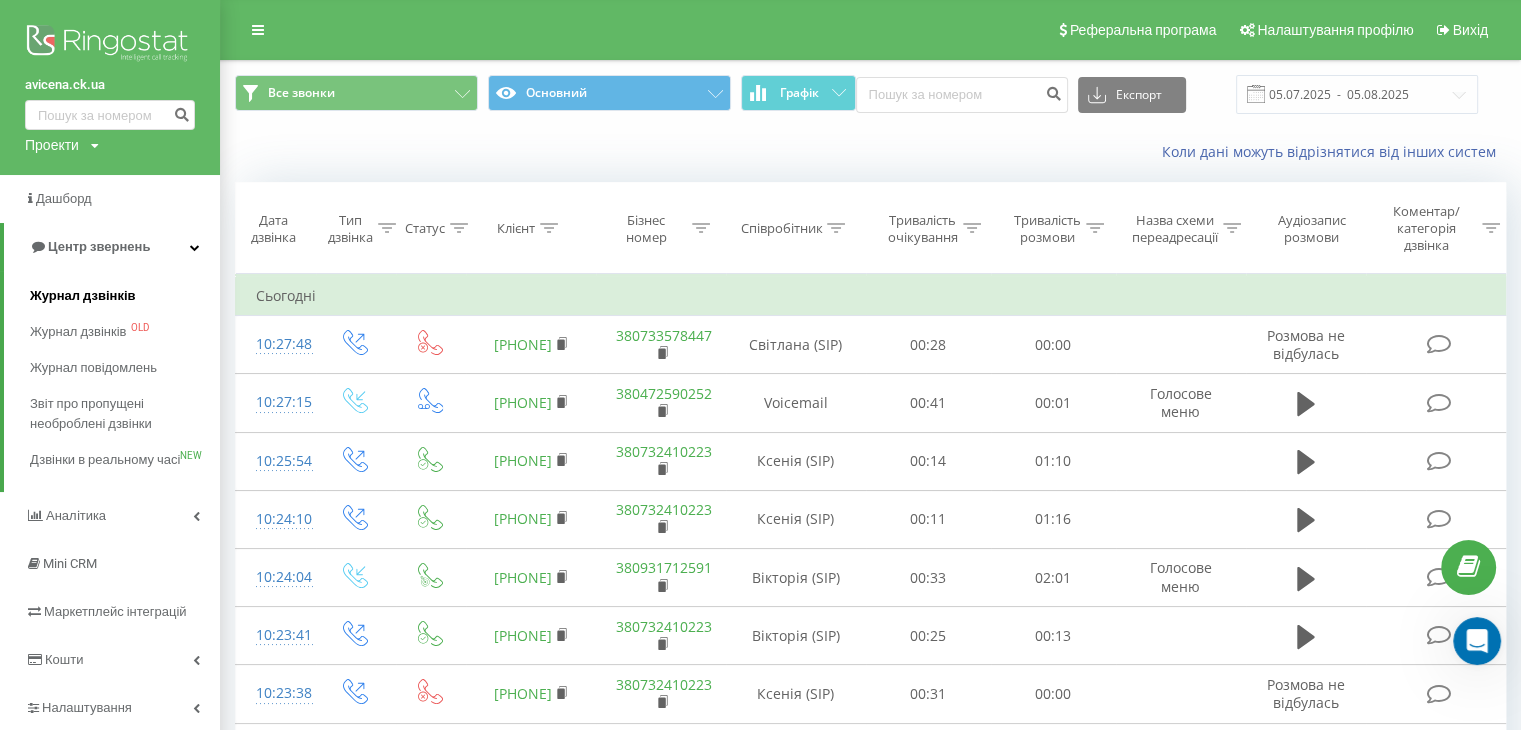 click on "Журнал дзвінків" at bounding box center [83, 296] 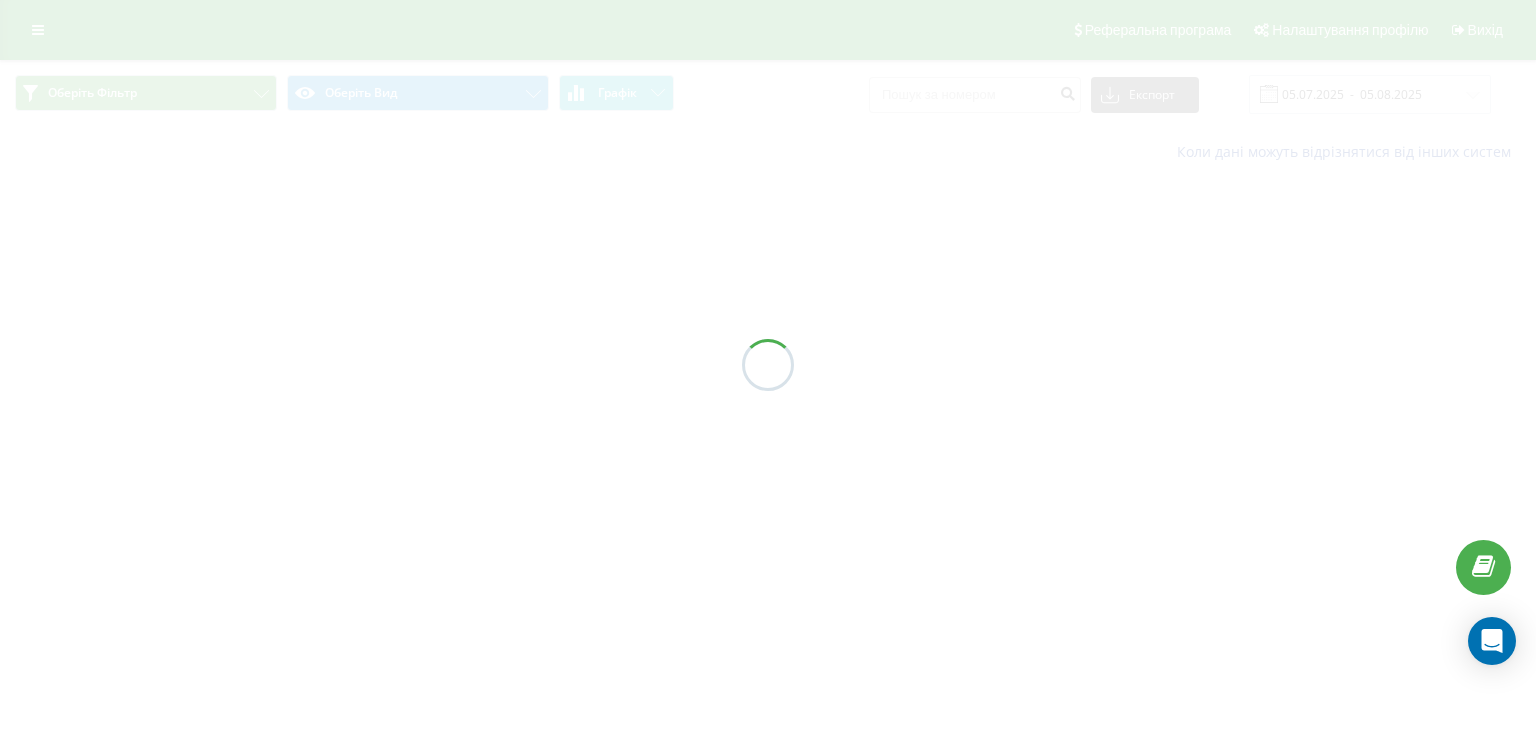 scroll, scrollTop: 0, scrollLeft: 0, axis: both 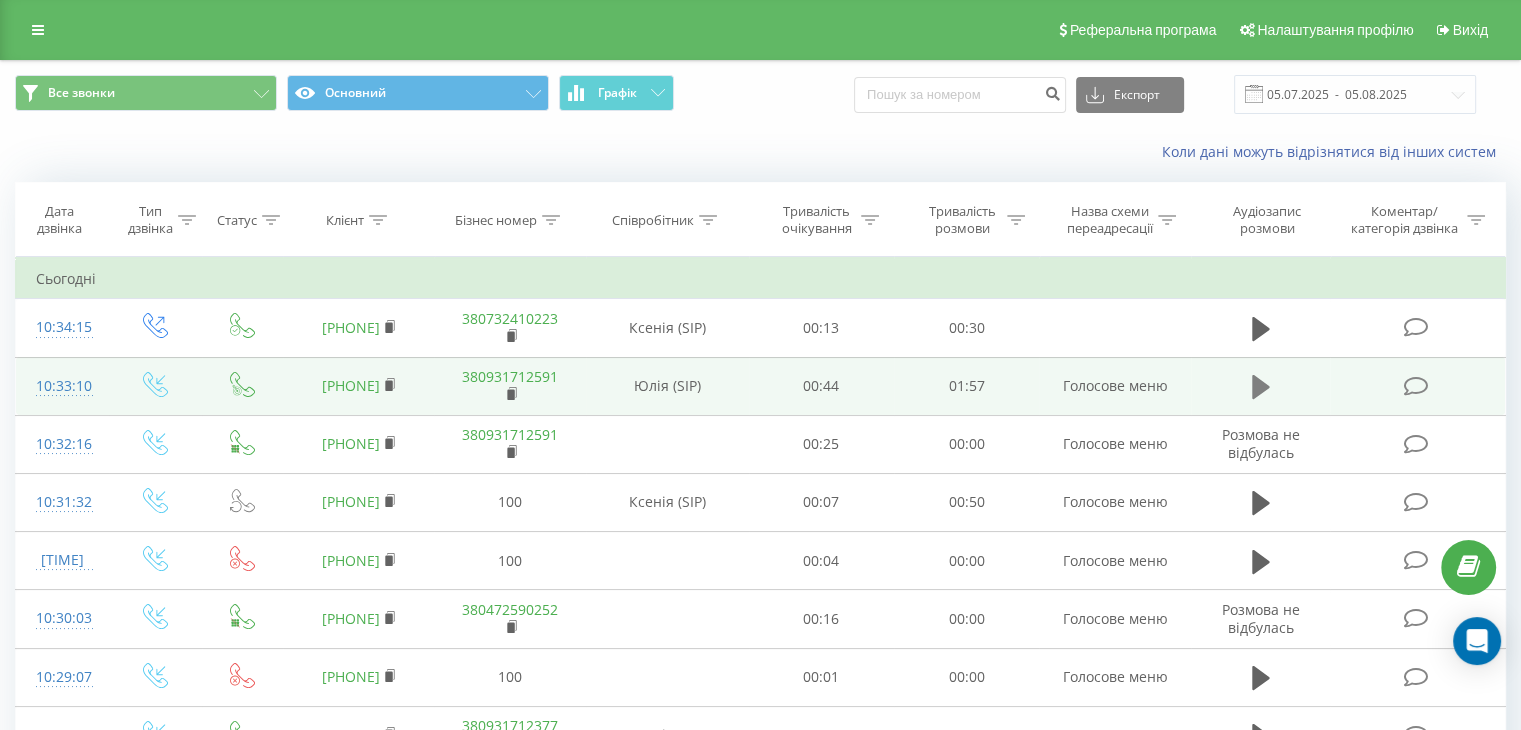 click 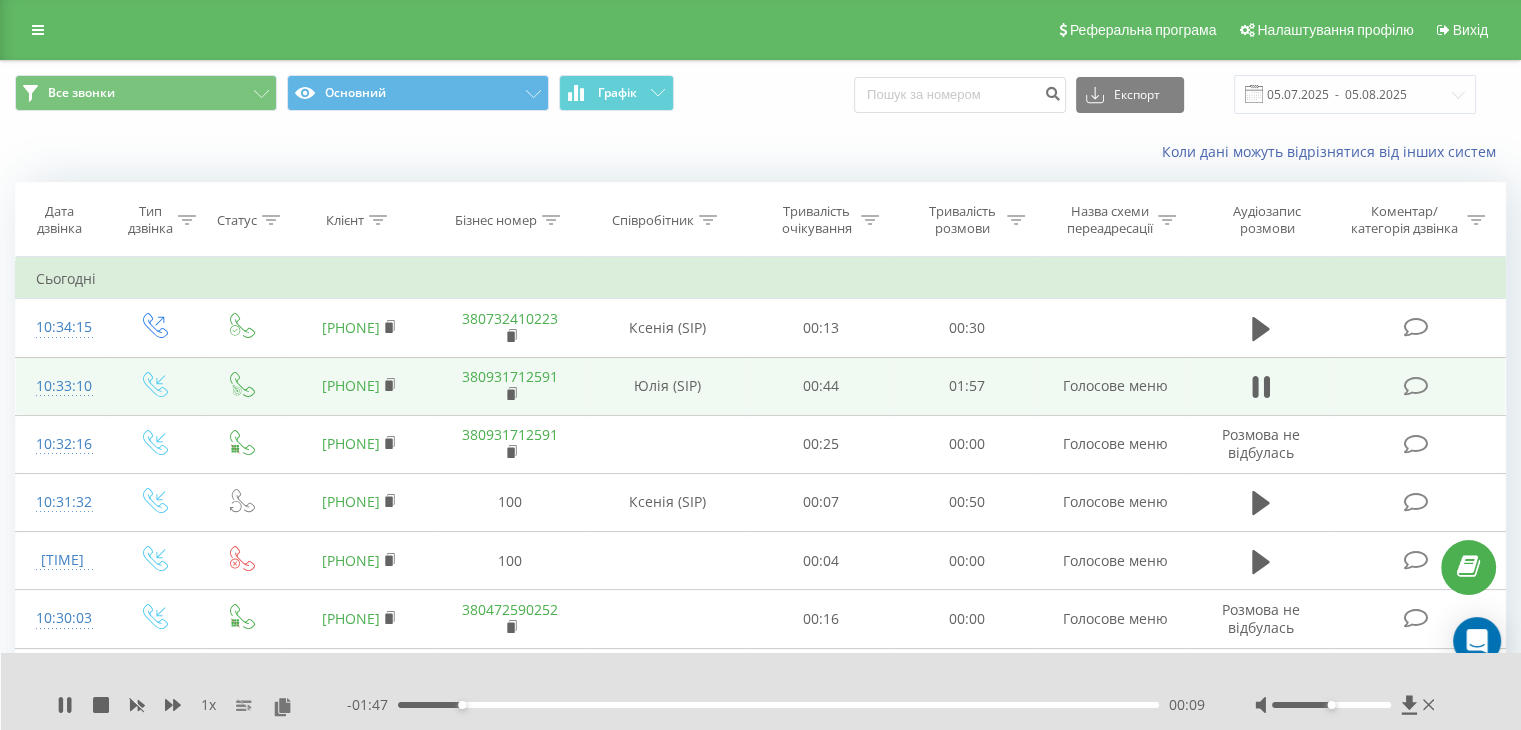 click on "00:09" at bounding box center [778, 705] 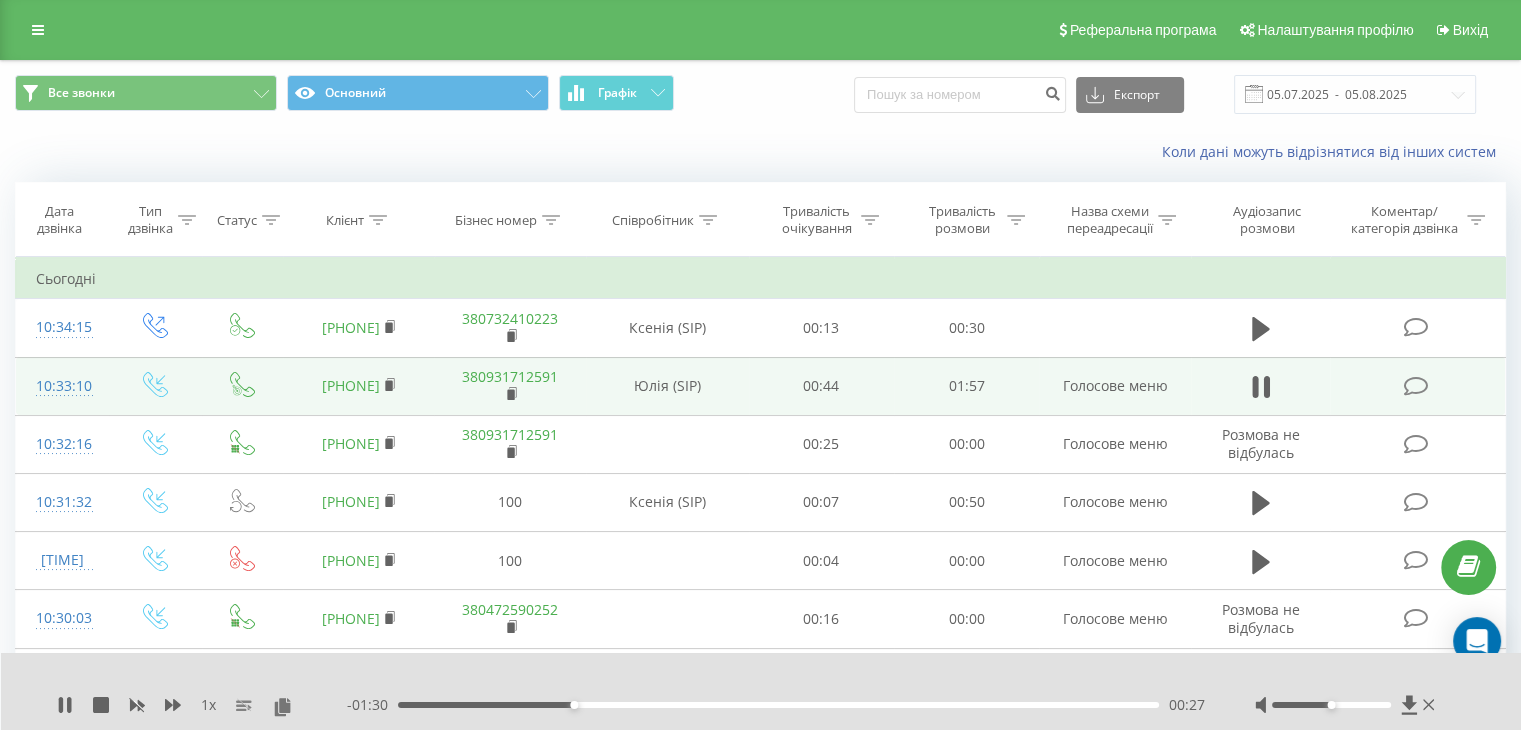 click on "00:27" at bounding box center [778, 705] 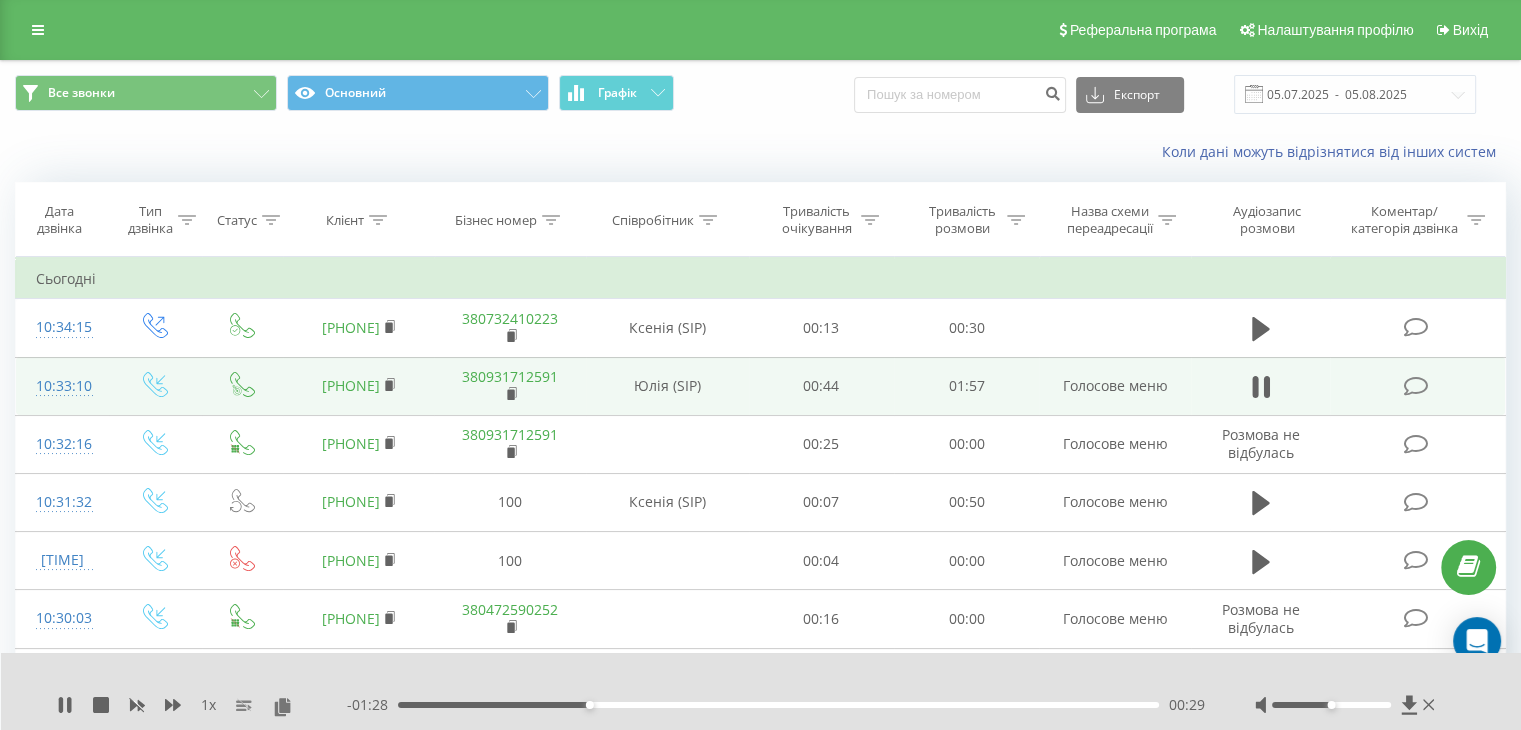 click on "00:29" at bounding box center (778, 705) 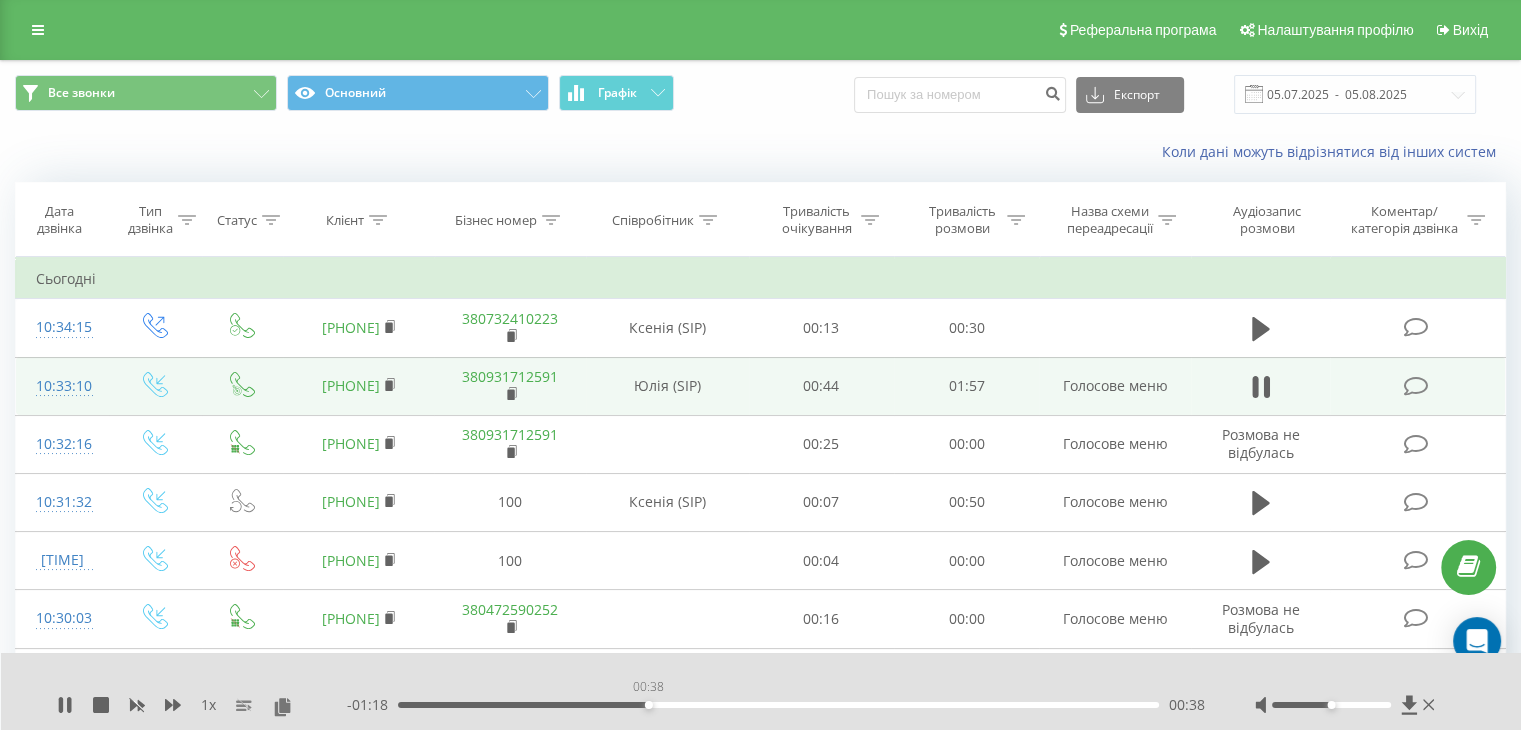 click on "00:38" at bounding box center (778, 705) 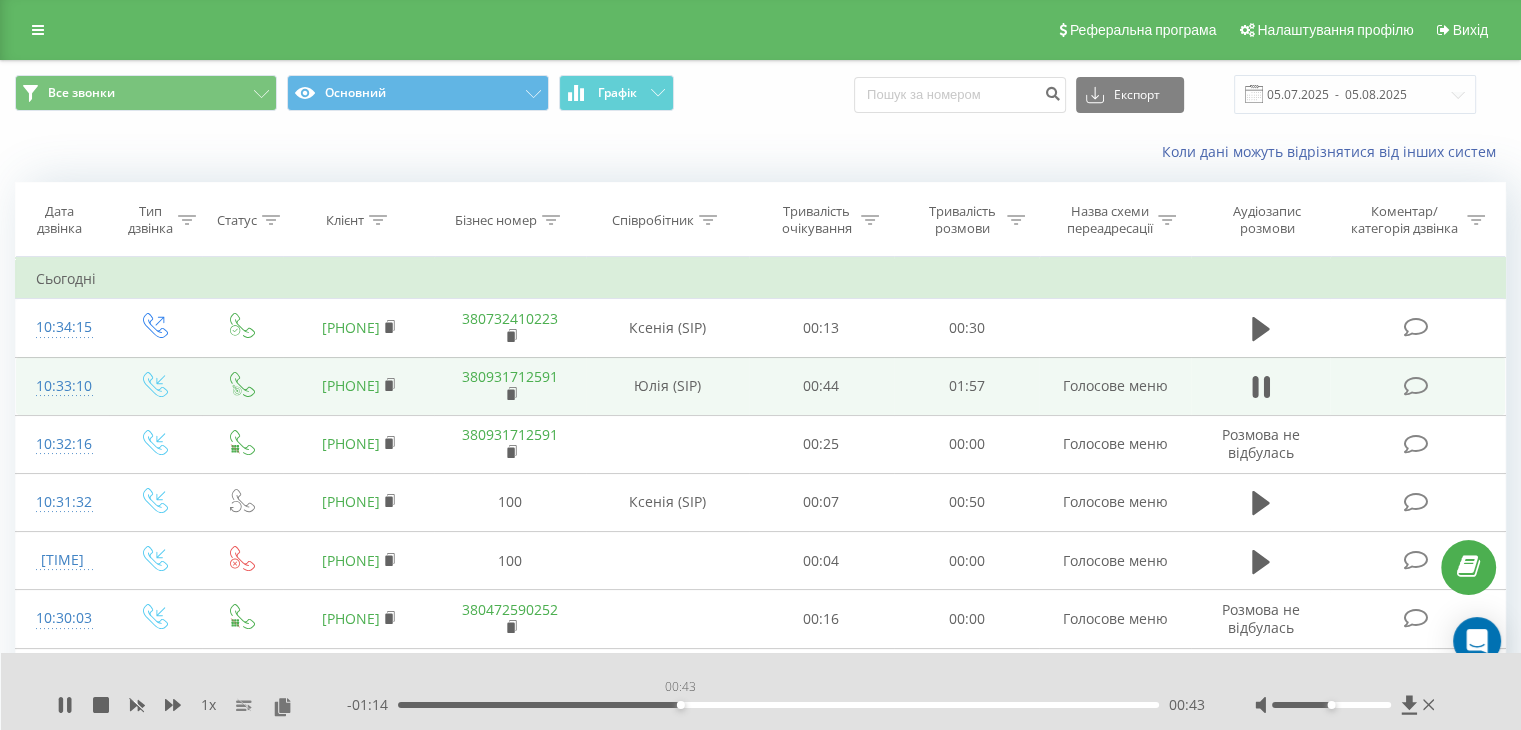 click on "00:43" at bounding box center [778, 705] 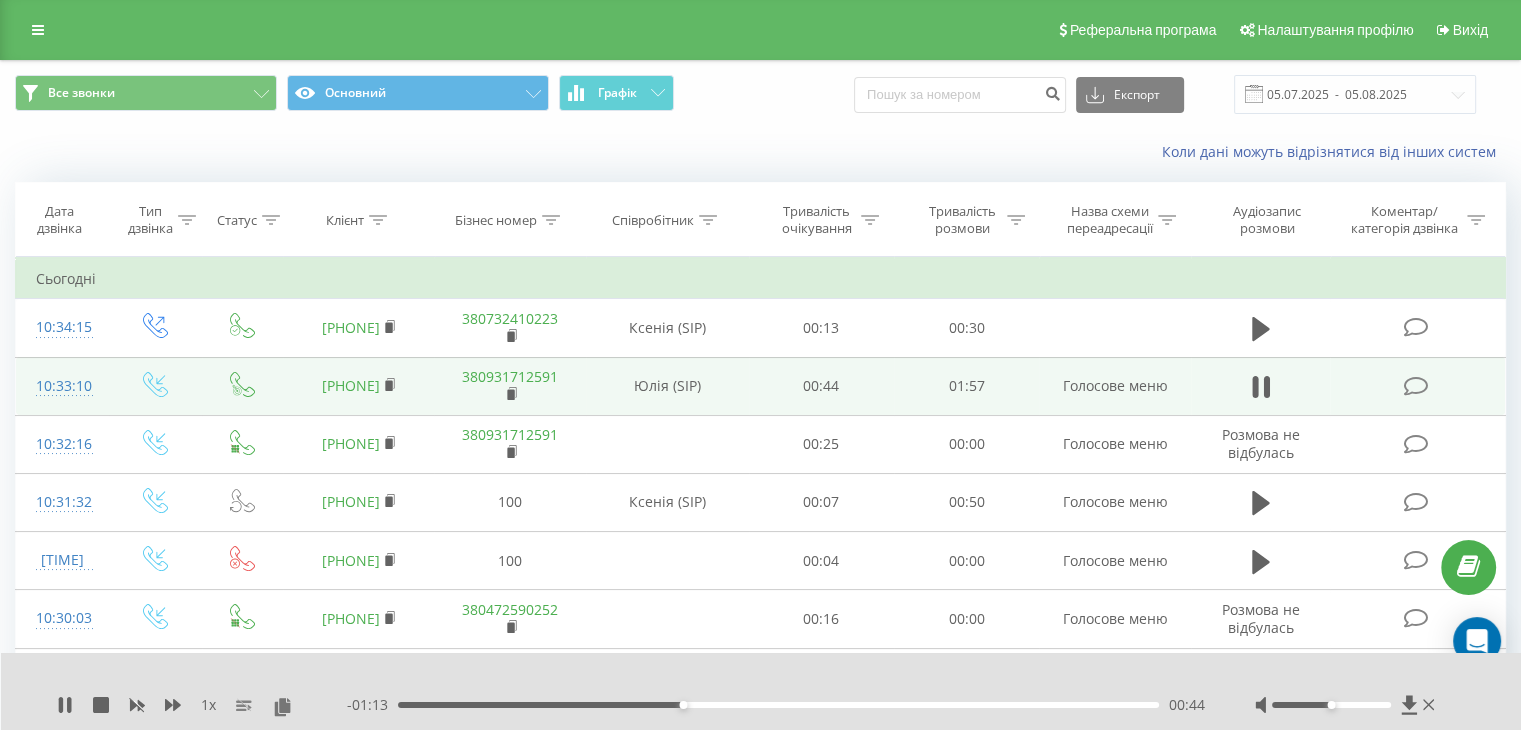 click on "00:44" at bounding box center [778, 705] 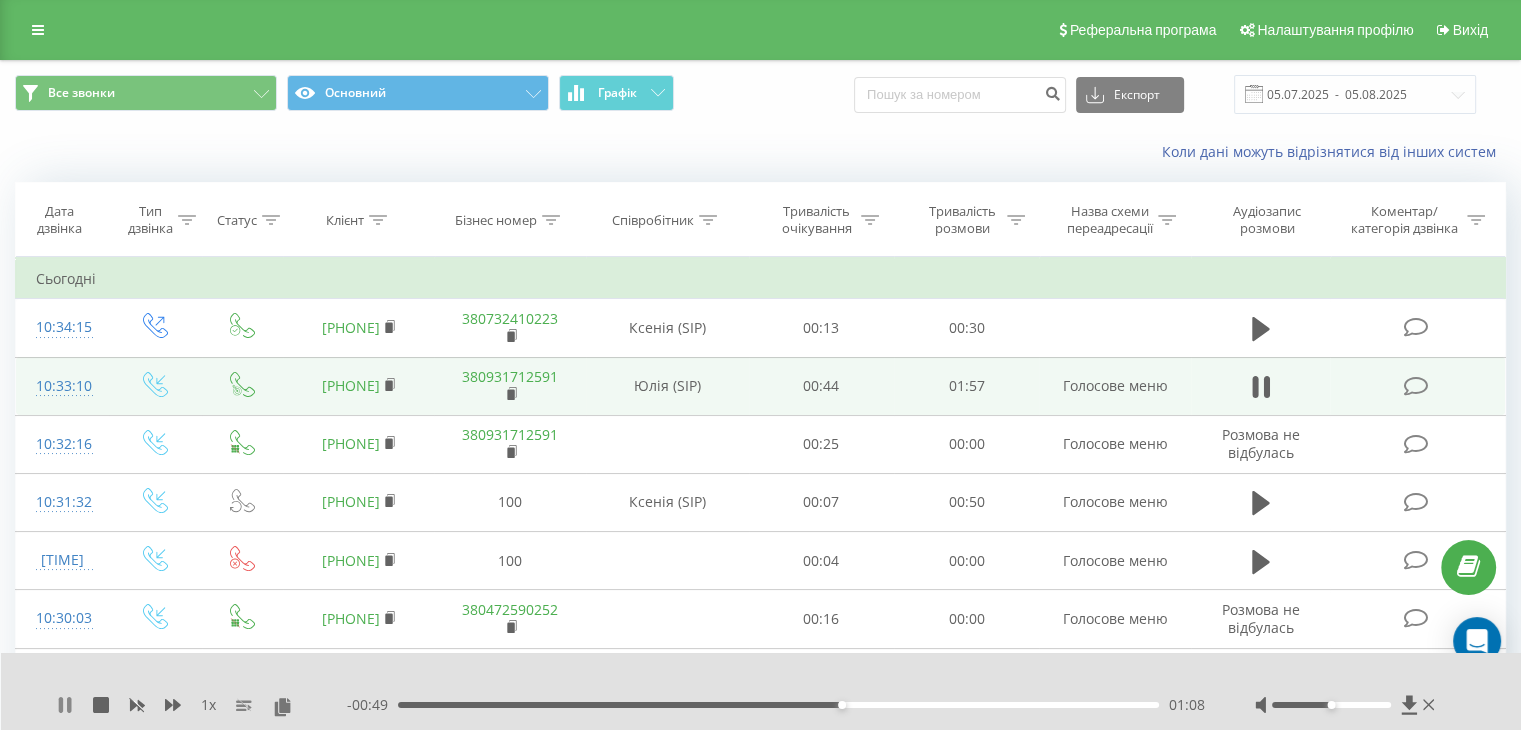click 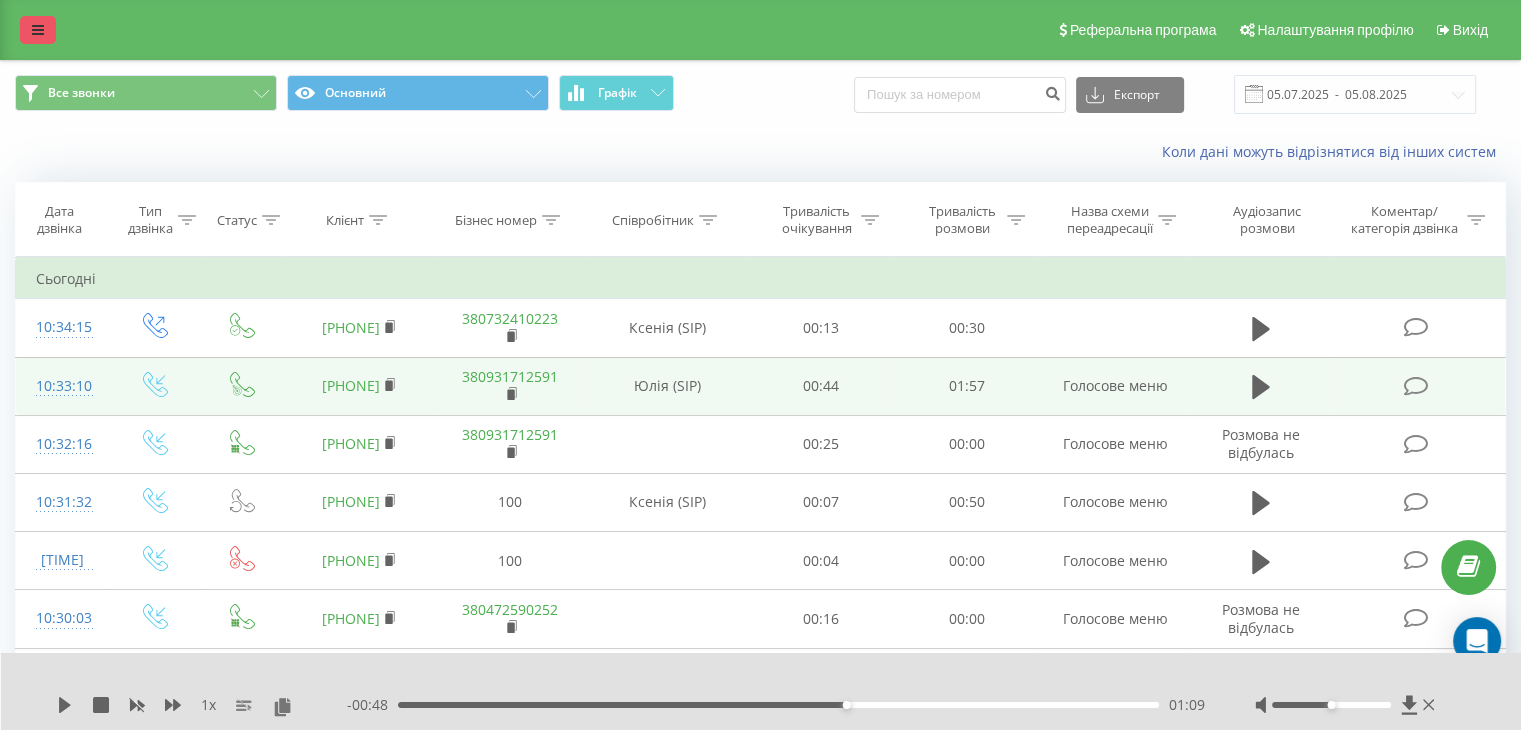 click at bounding box center [38, 30] 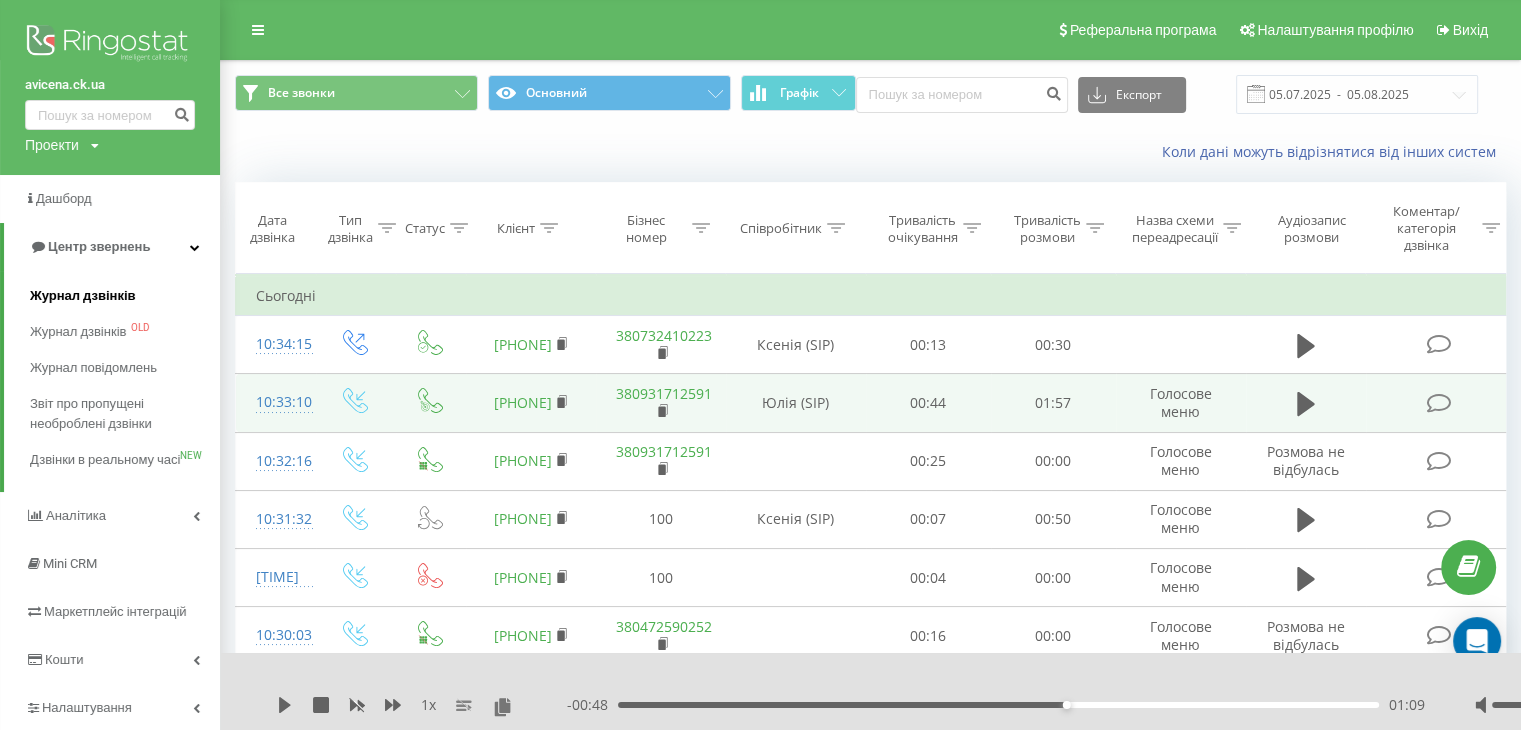 click on "Журнал дзвінків" at bounding box center [125, 296] 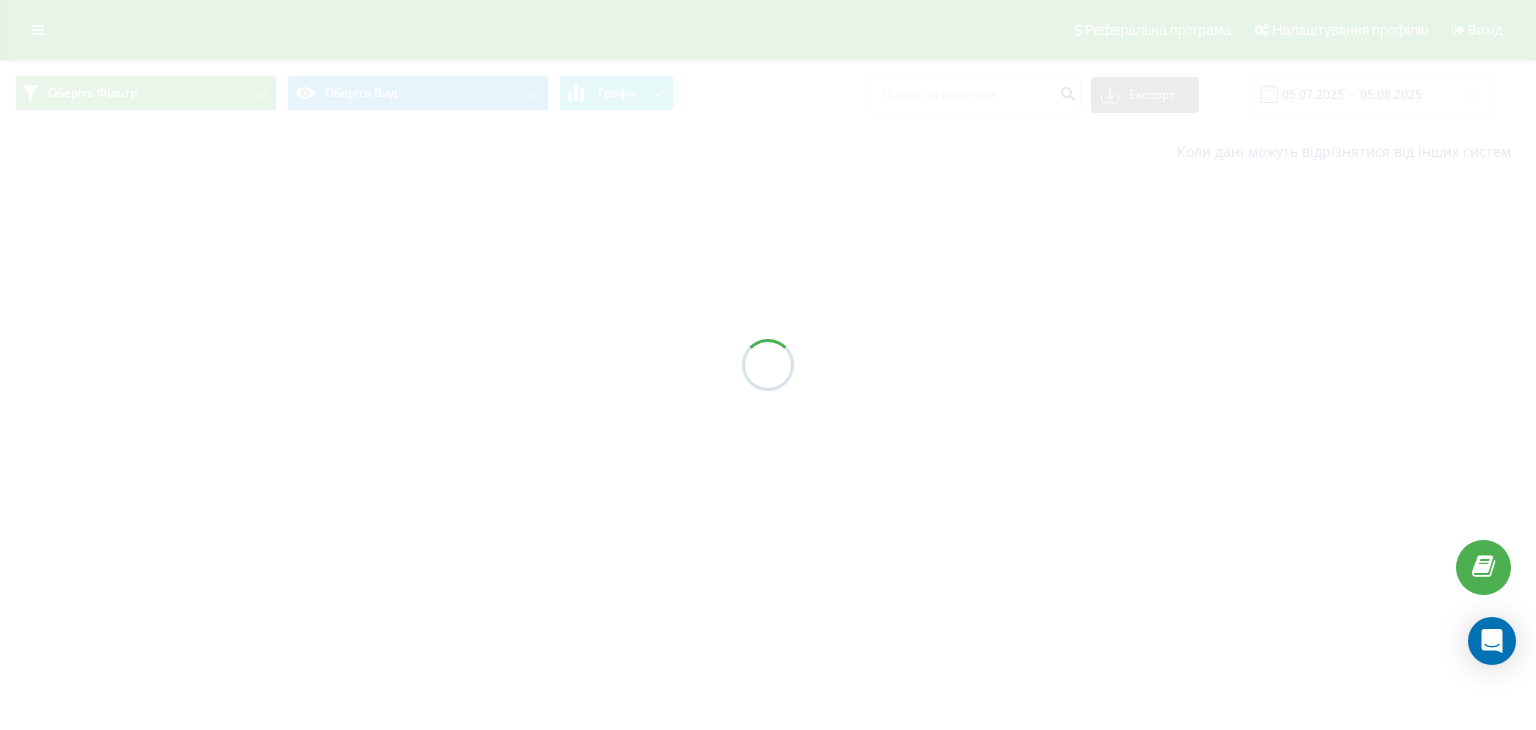 scroll, scrollTop: 0, scrollLeft: 0, axis: both 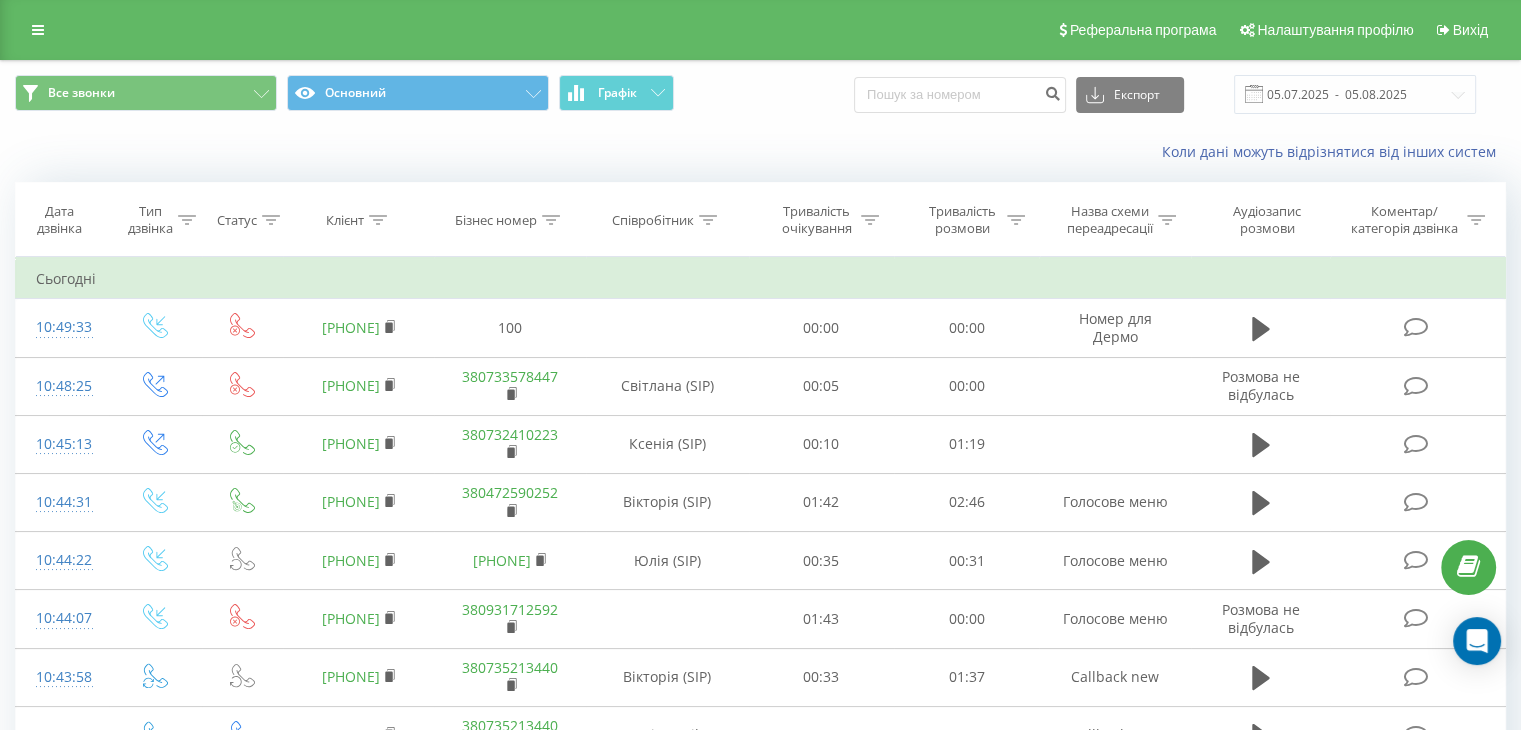 click on "Реферальна програма Налаштування профілю Вихід" at bounding box center [760, 30] 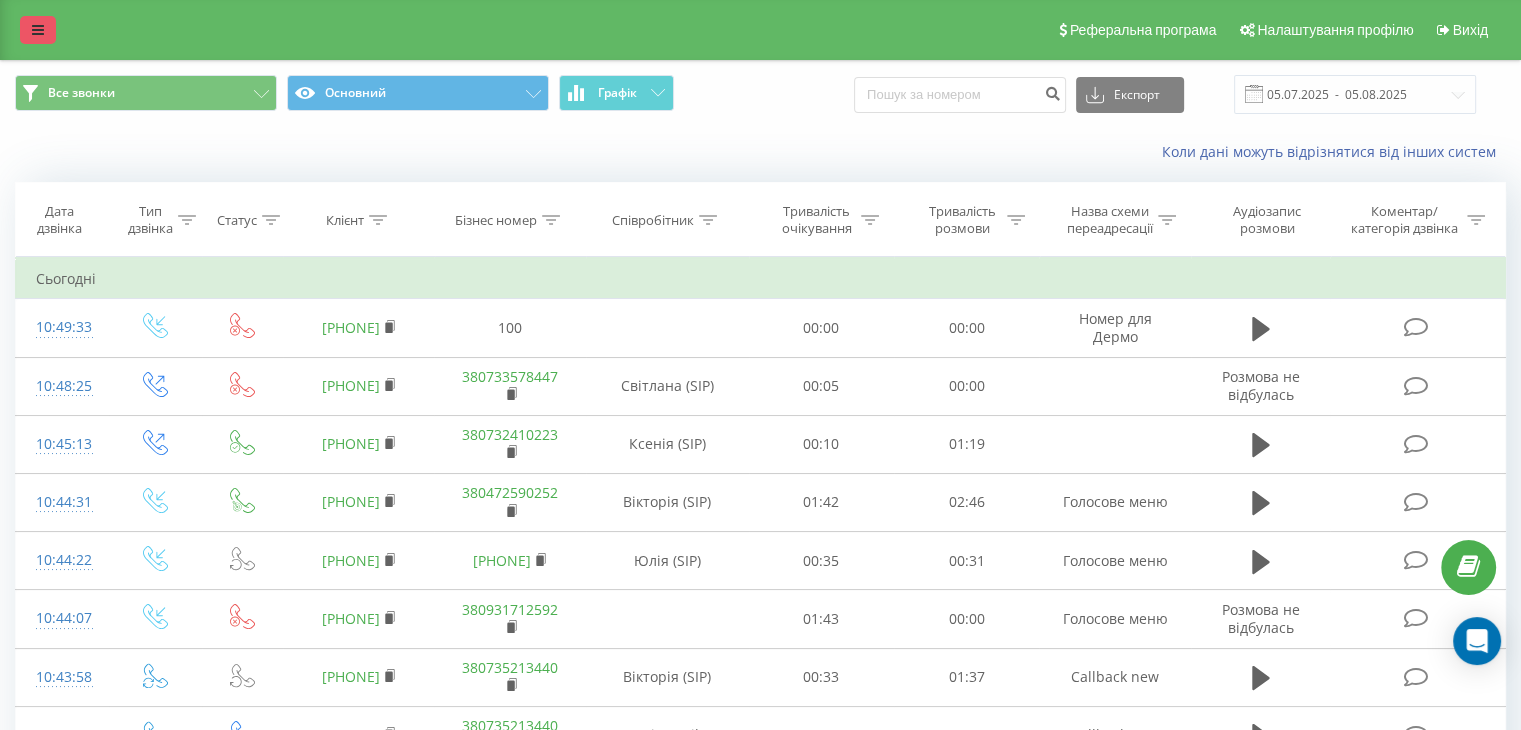 click at bounding box center (38, 30) 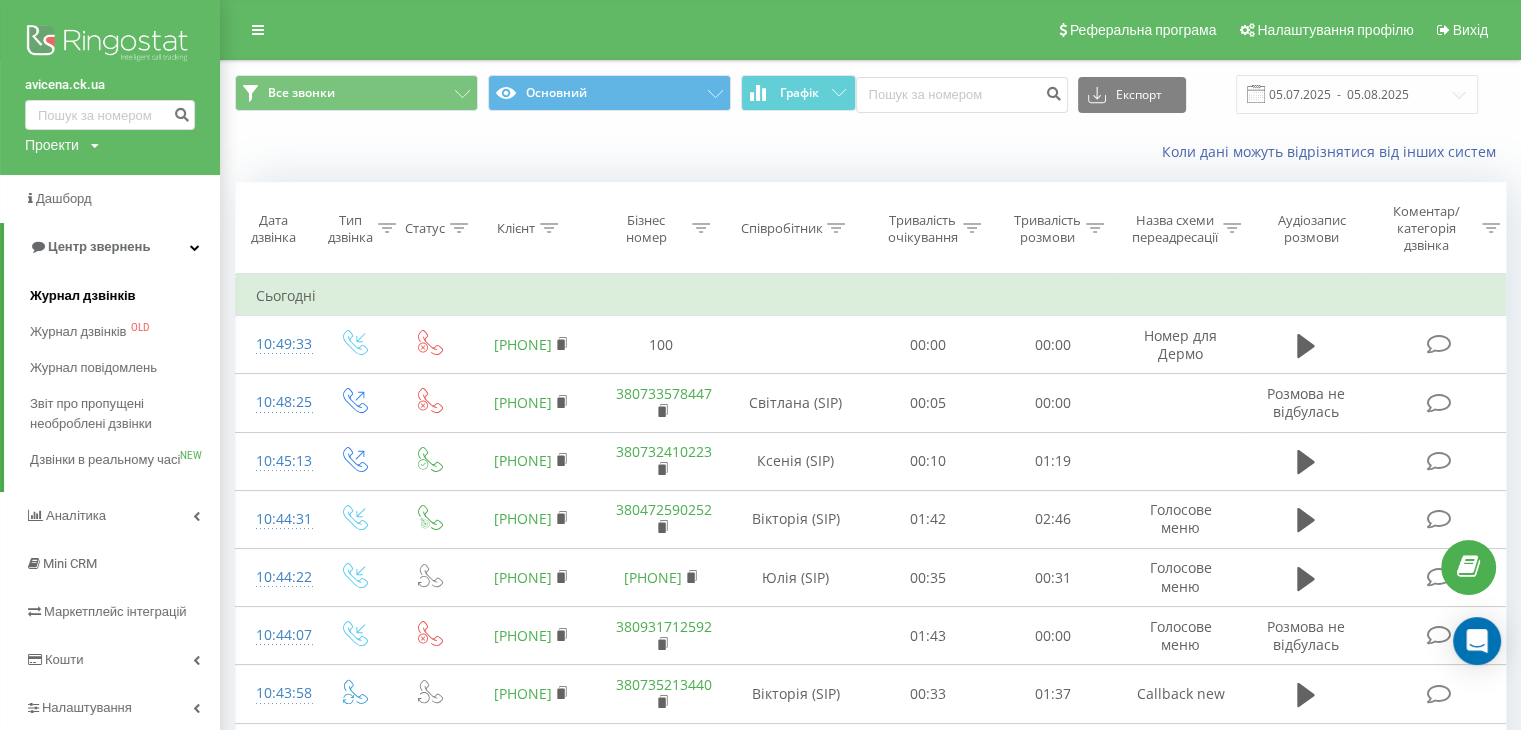 click on "Журнал дзвінків" at bounding box center (83, 296) 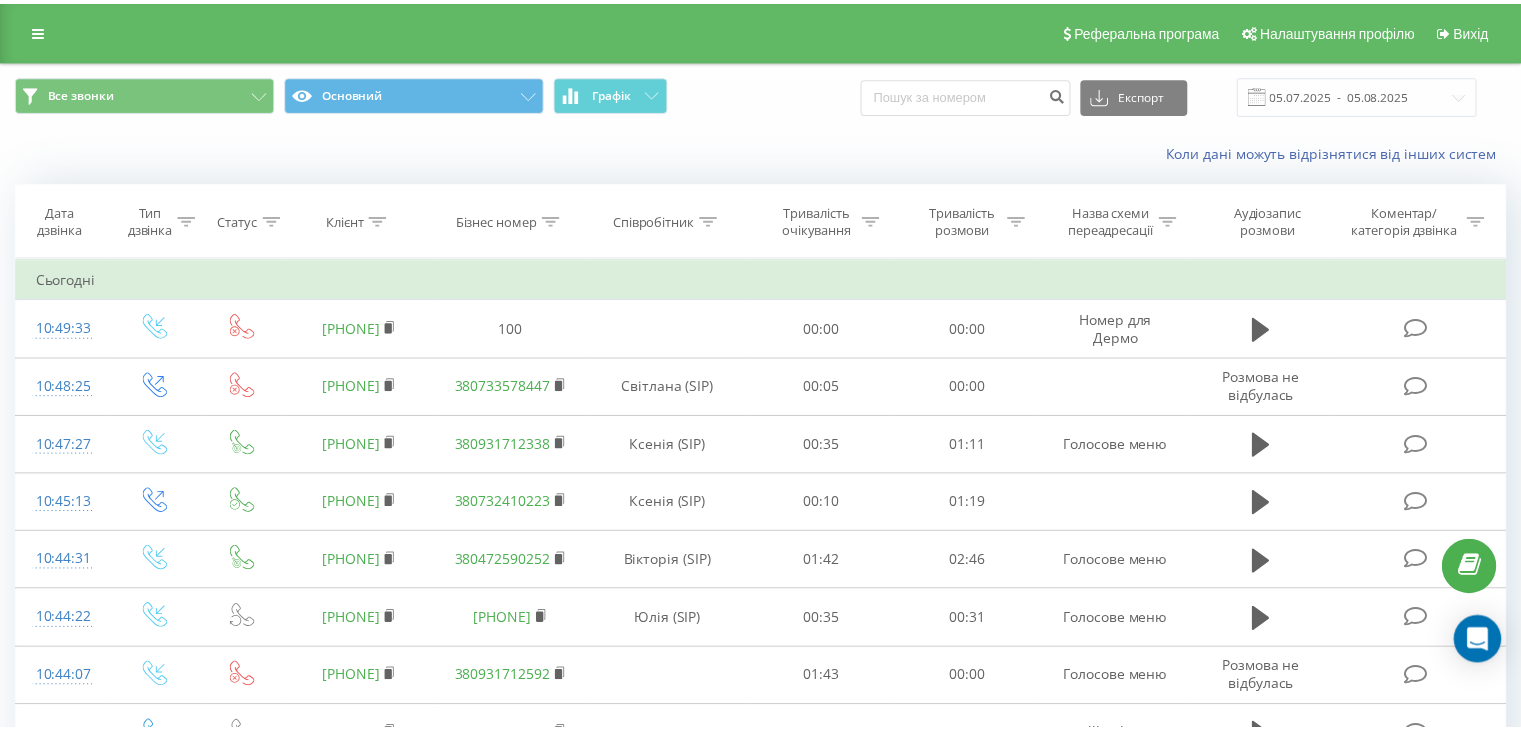 scroll, scrollTop: 0, scrollLeft: 0, axis: both 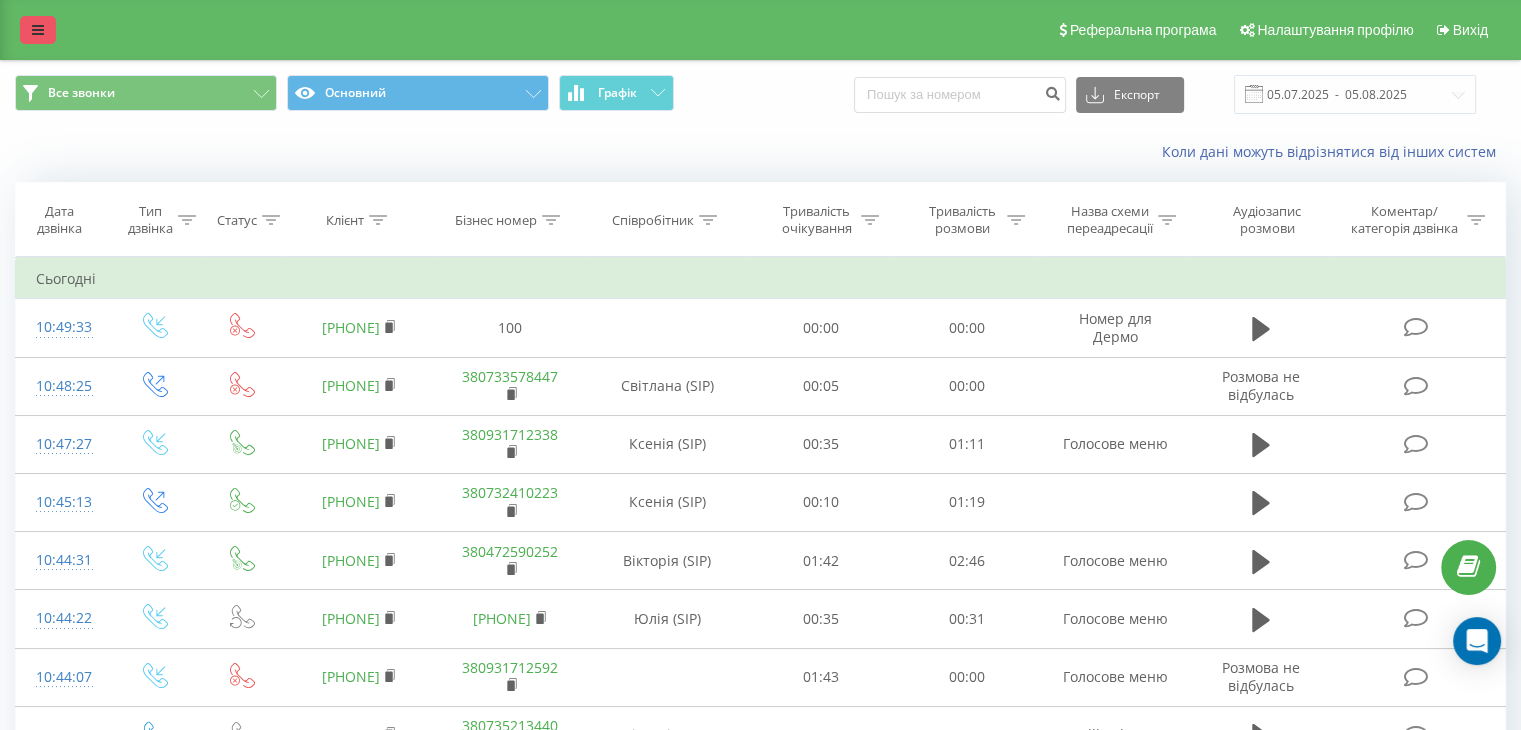 click at bounding box center (38, 30) 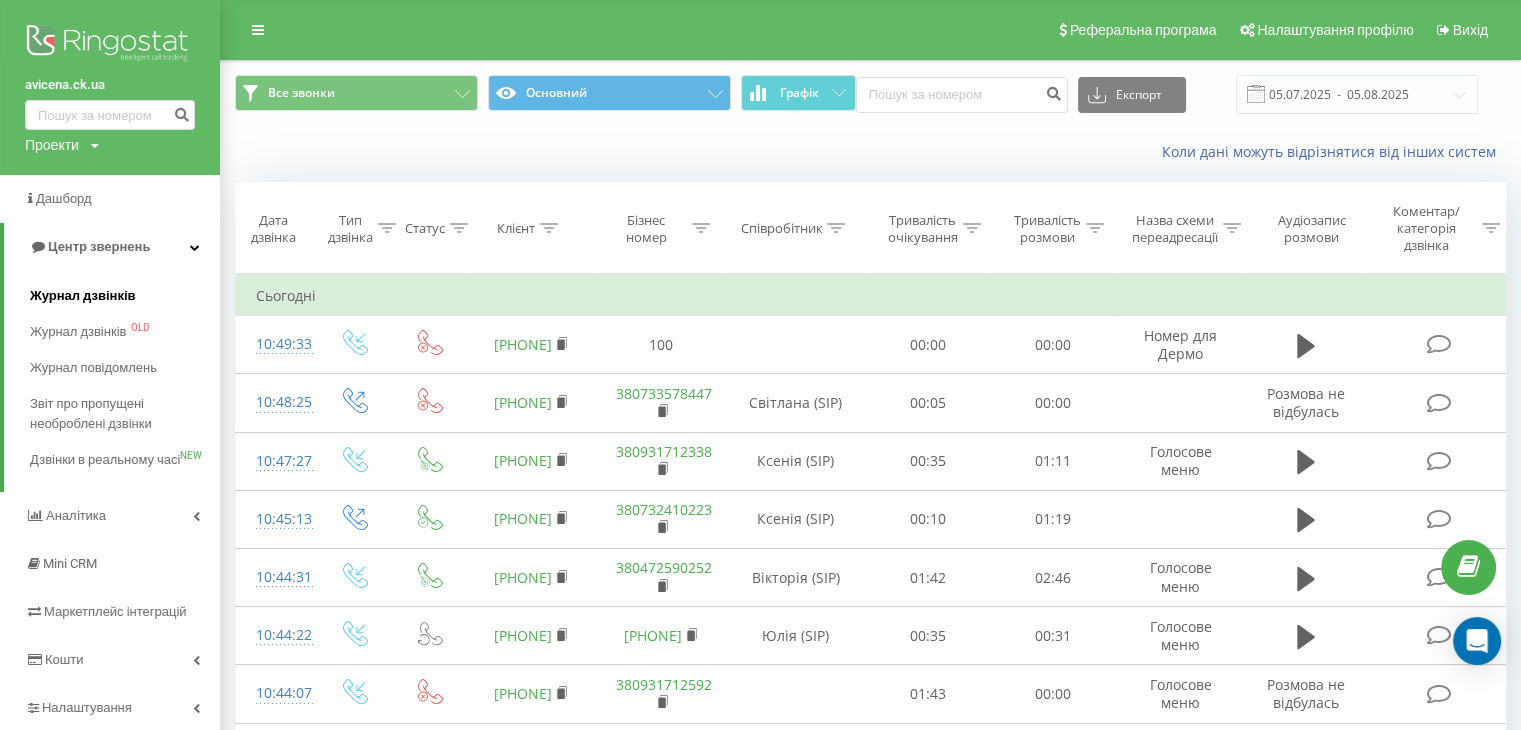click on "Журнал дзвінків" at bounding box center [83, 296] 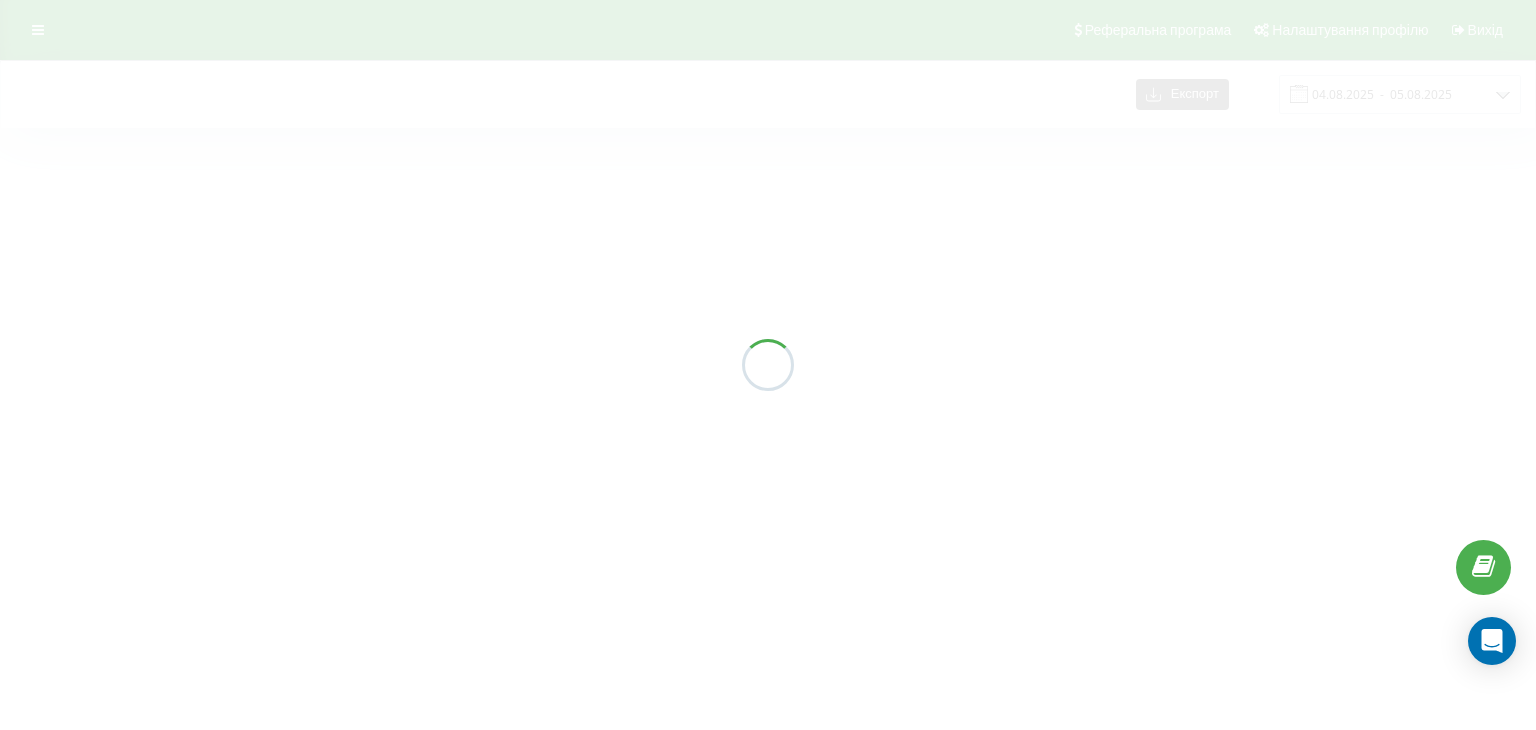 scroll, scrollTop: 0, scrollLeft: 0, axis: both 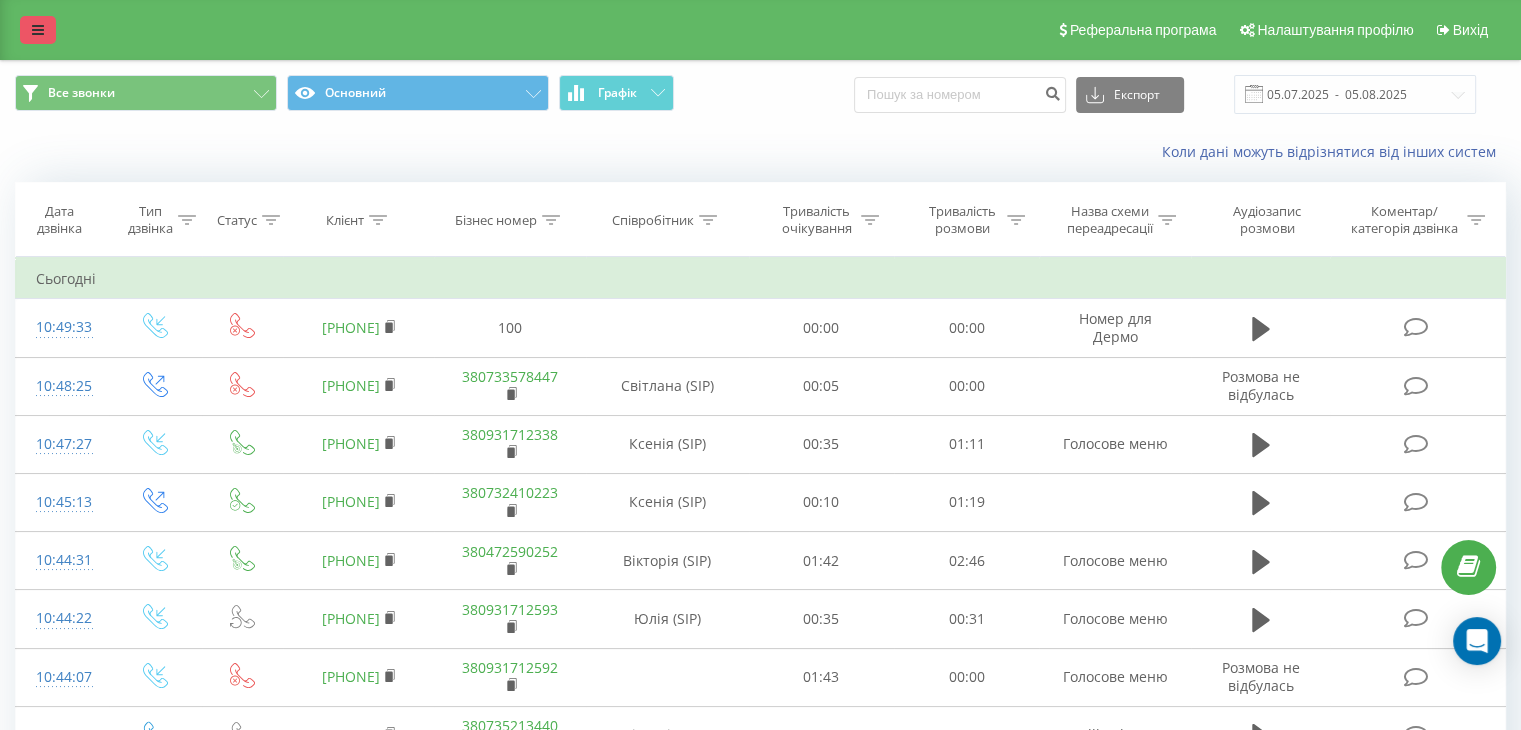 click at bounding box center (38, 30) 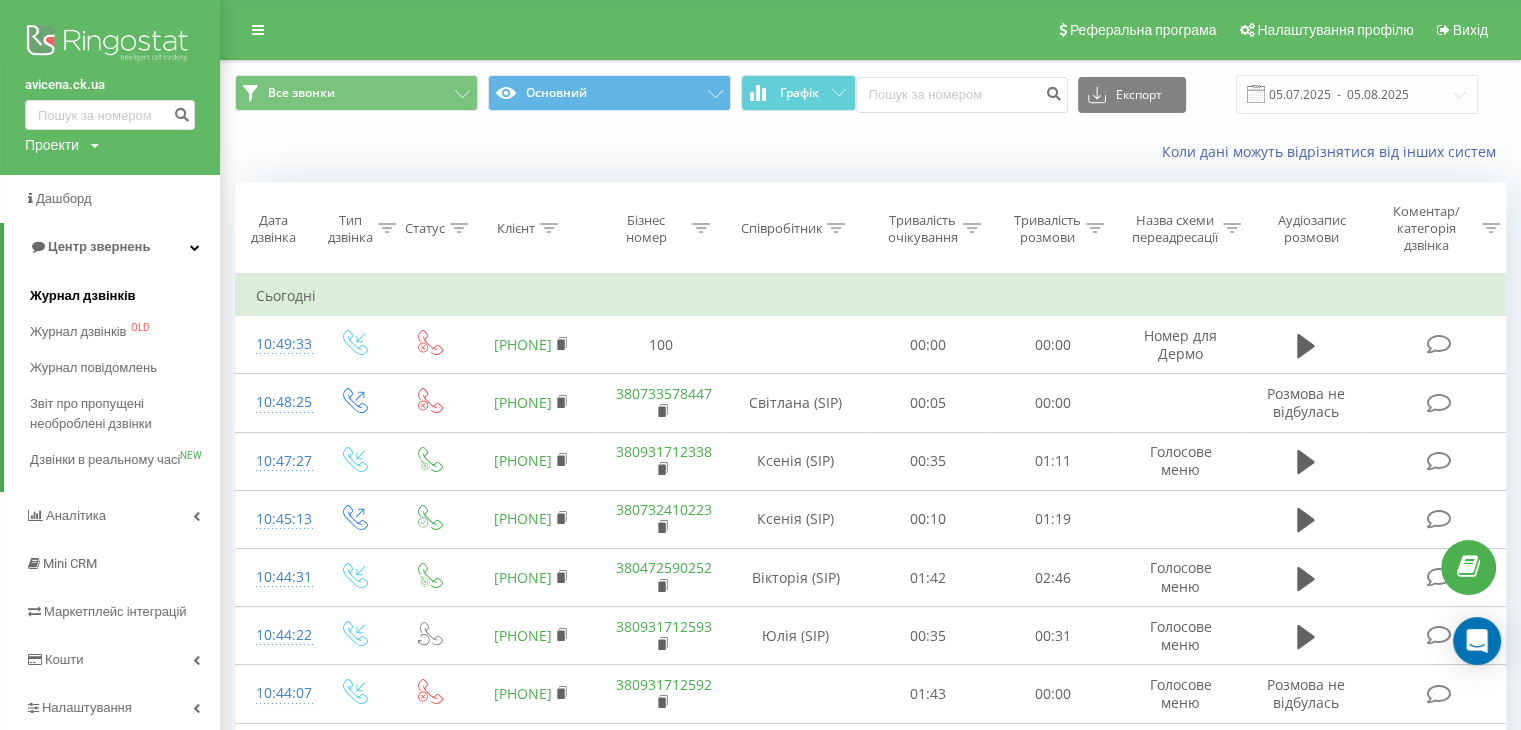 click on "Журнал дзвінків" at bounding box center [83, 296] 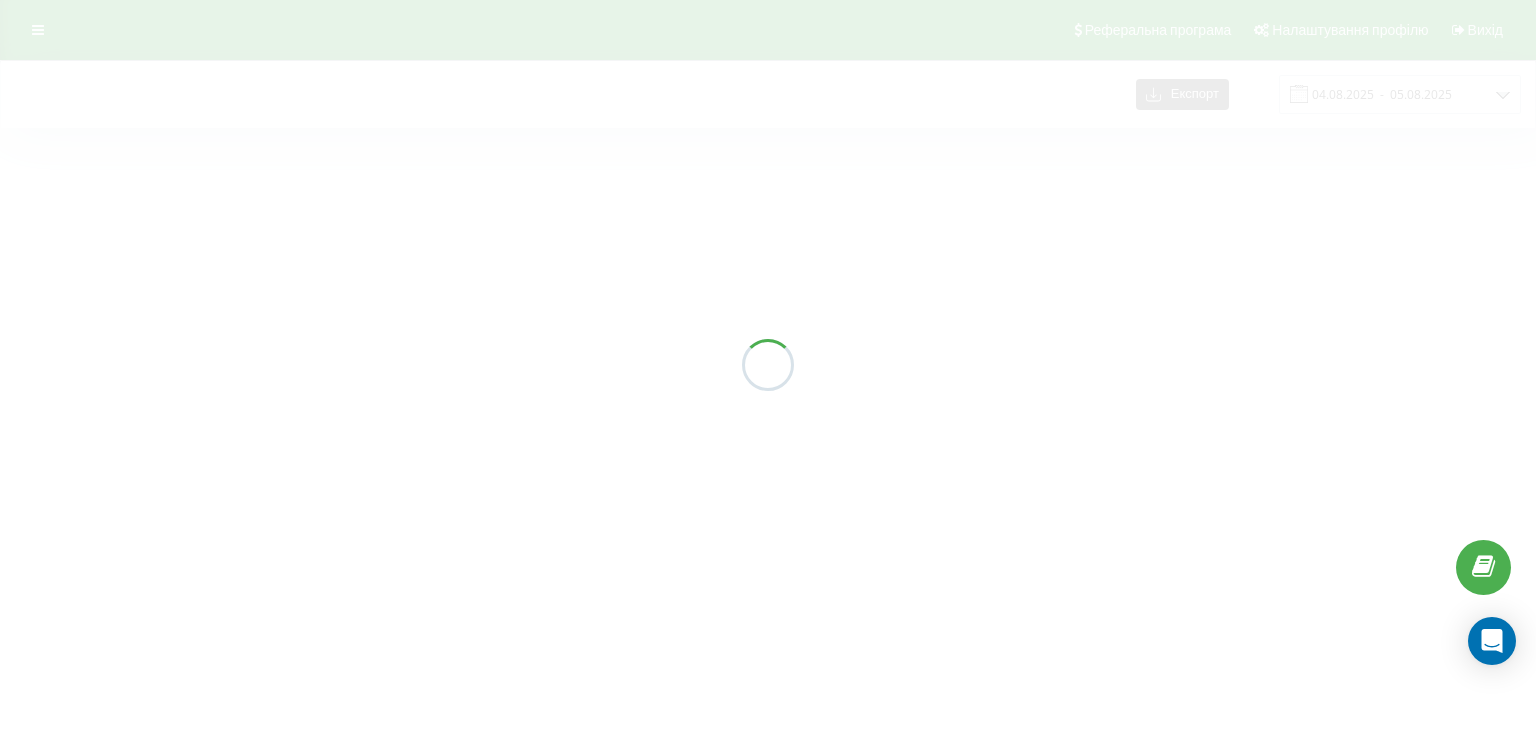 scroll, scrollTop: 0, scrollLeft: 0, axis: both 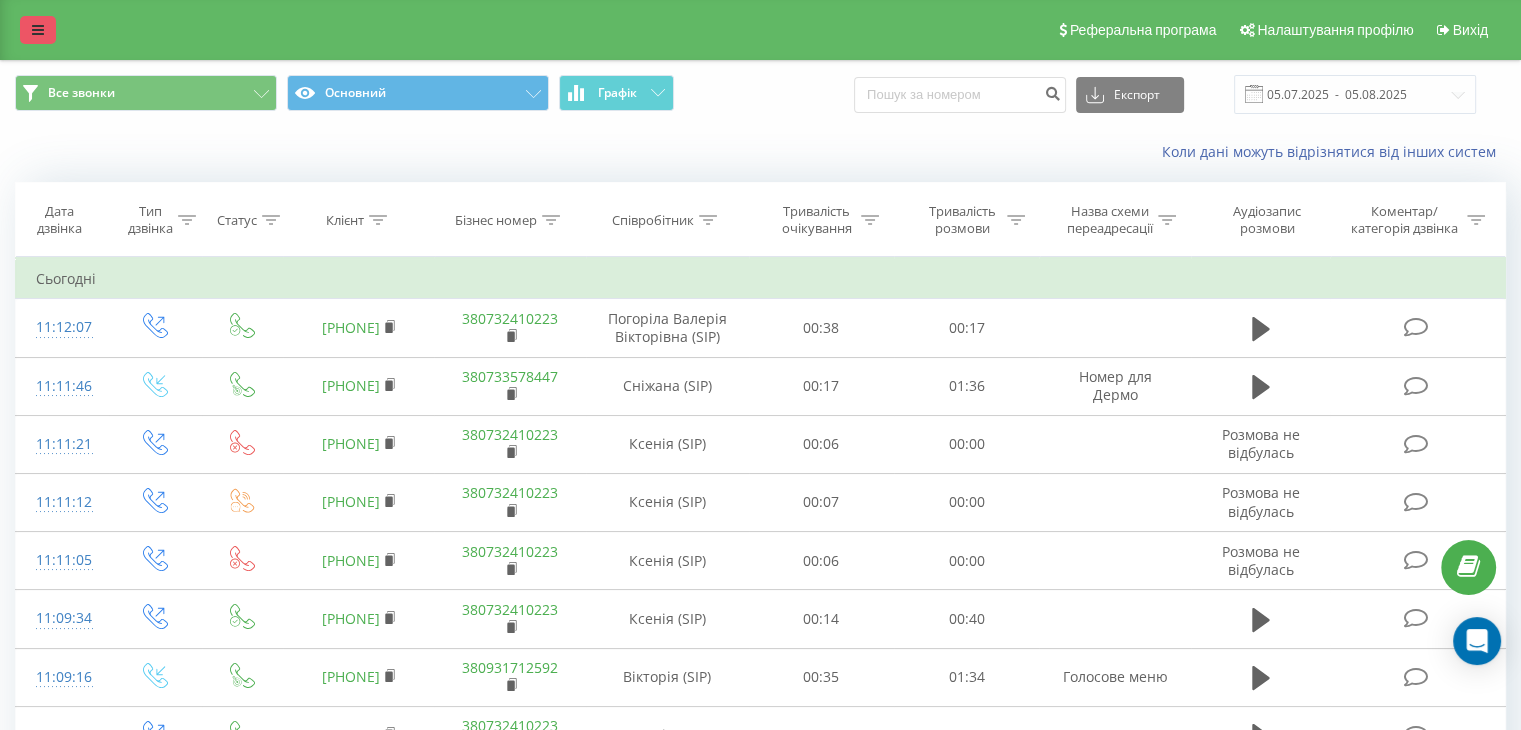 click at bounding box center (38, 30) 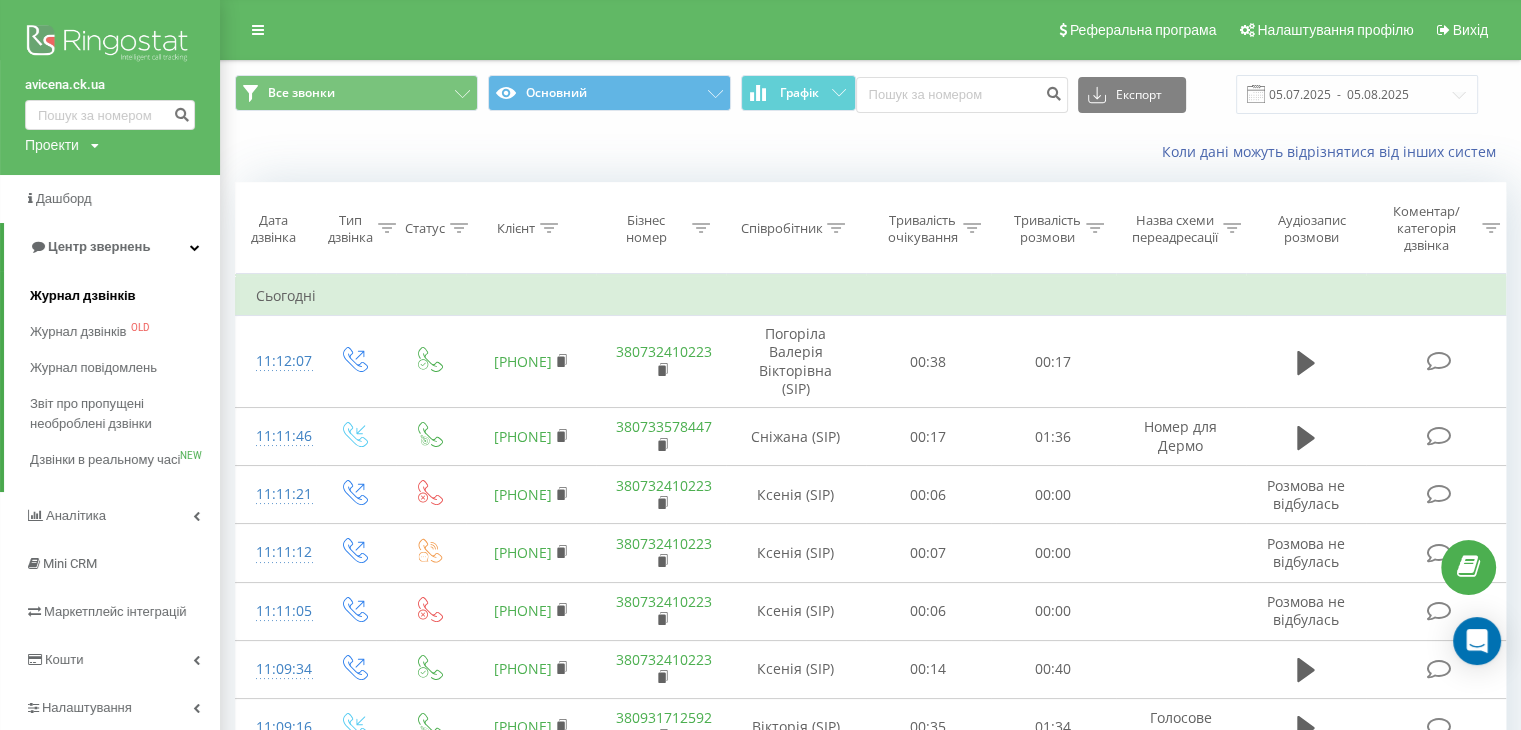 click on "Журнал дзвінків" at bounding box center (83, 296) 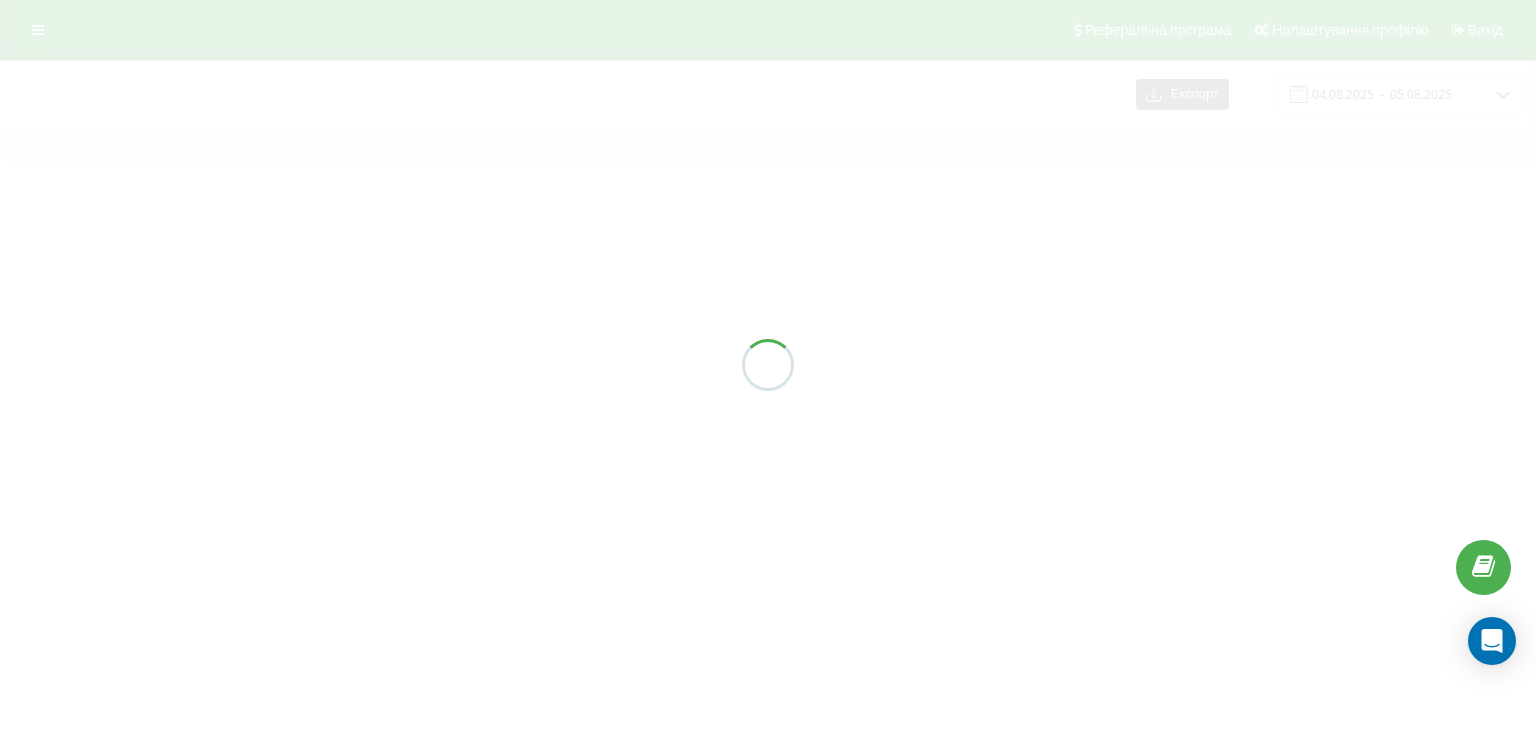 scroll, scrollTop: 0, scrollLeft: 0, axis: both 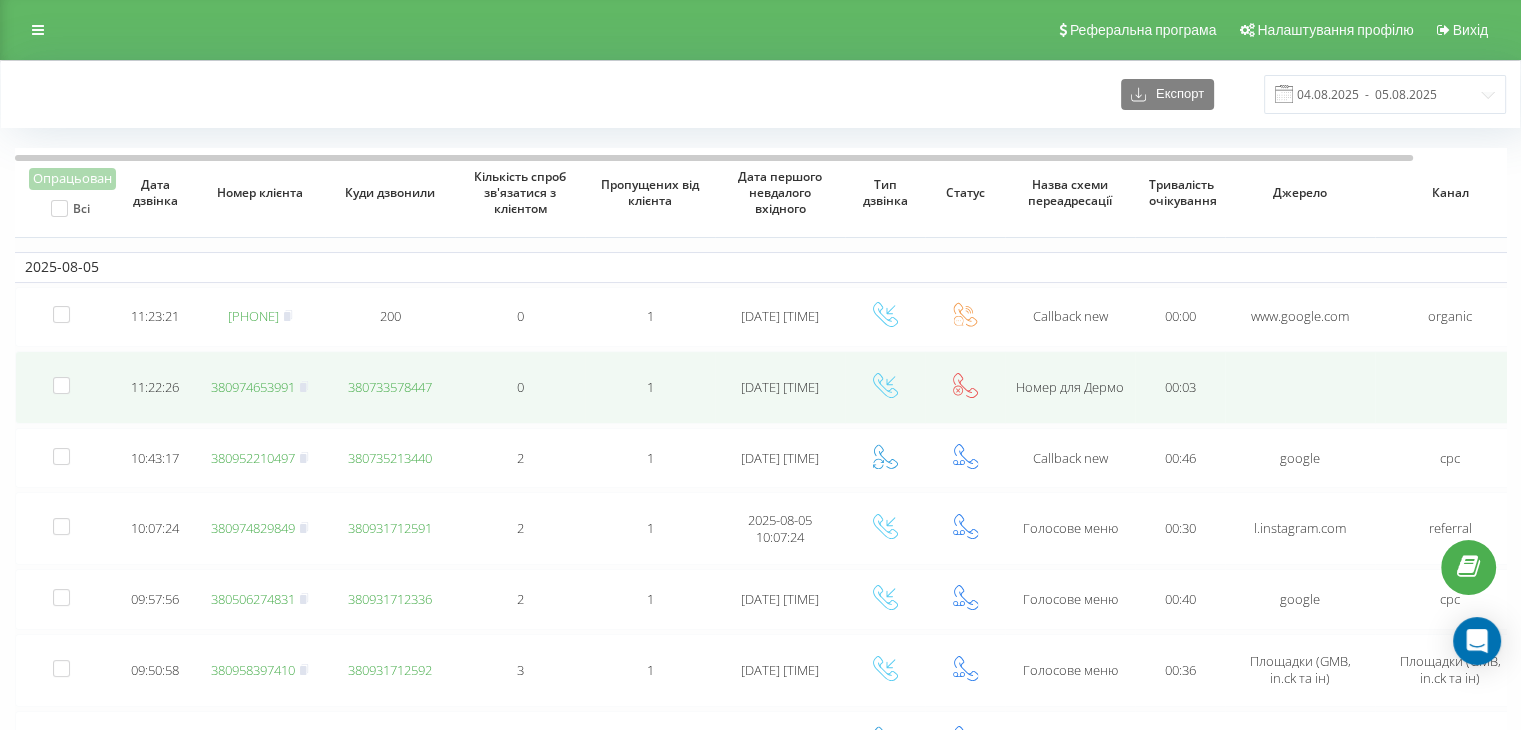 click on "380974653991" at bounding box center (260, 387) 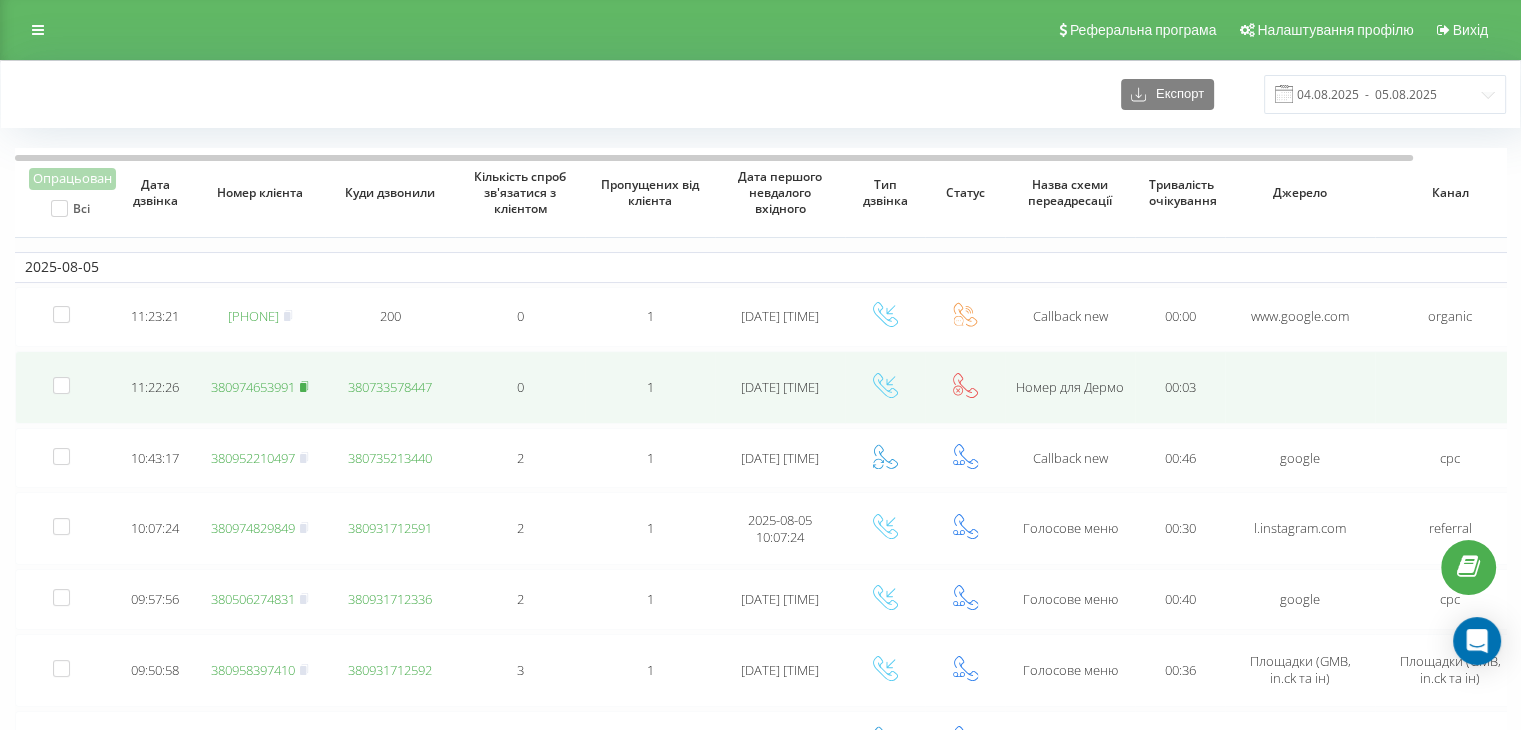 click 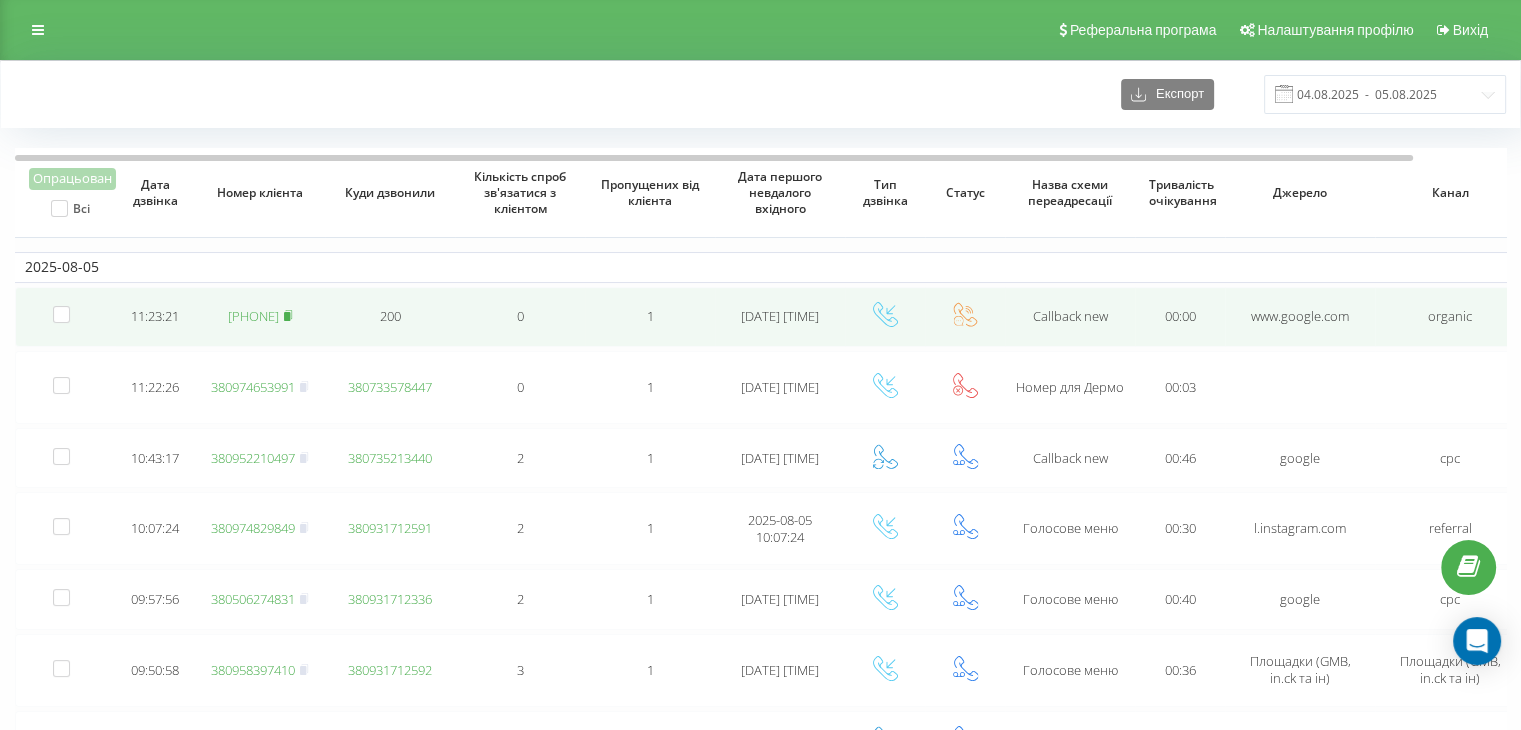 click 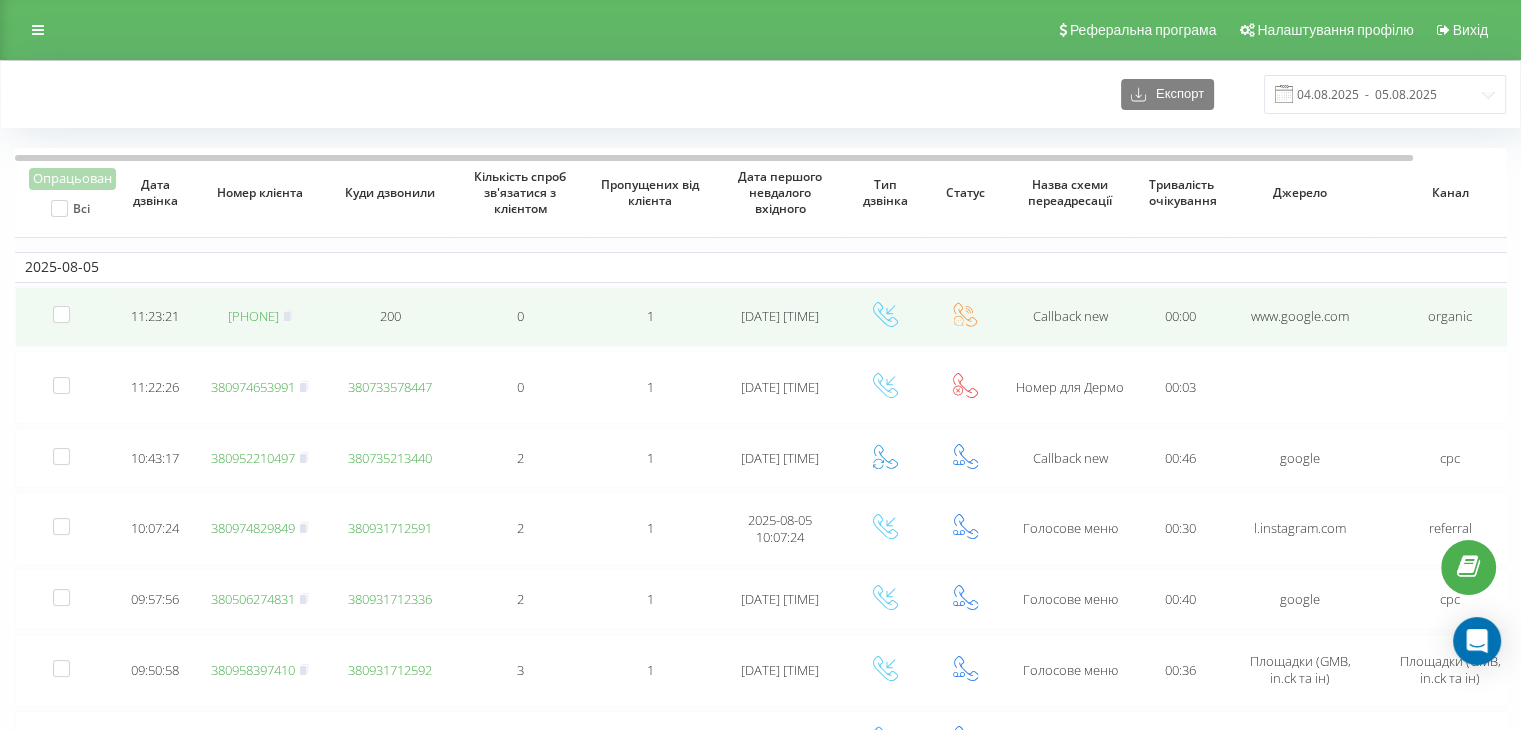 click on "380993049855" at bounding box center (253, 316) 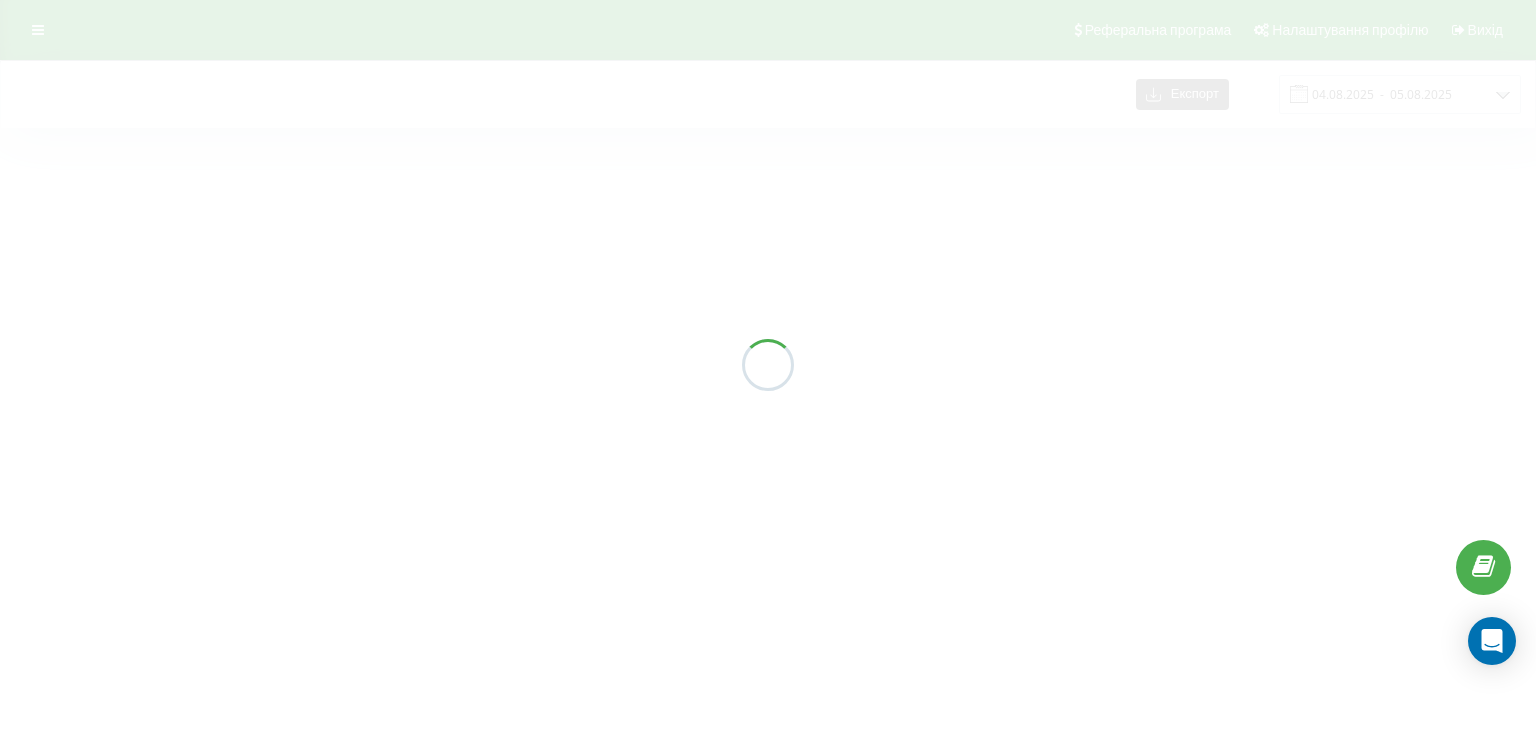 scroll, scrollTop: 0, scrollLeft: 0, axis: both 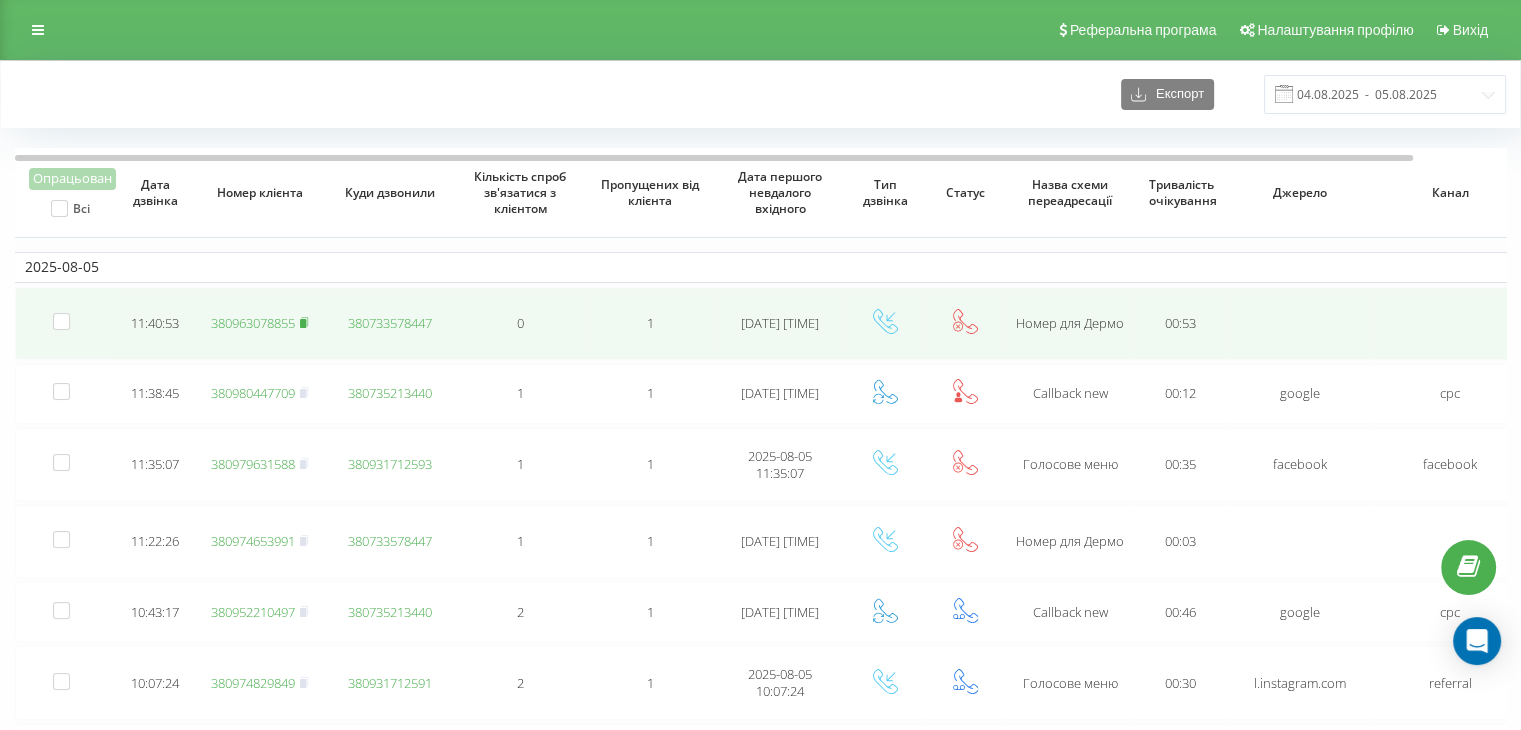 click 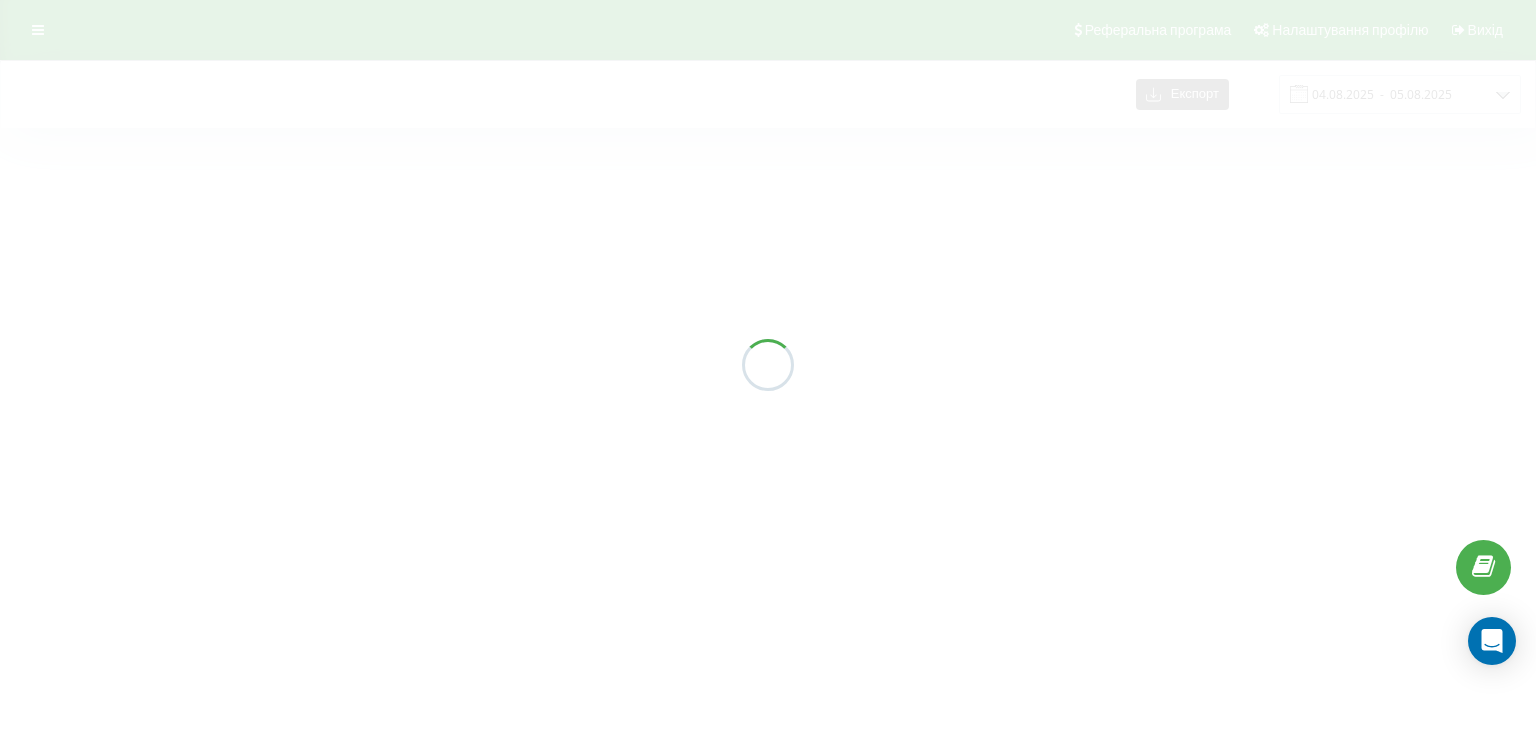 scroll, scrollTop: 0, scrollLeft: 0, axis: both 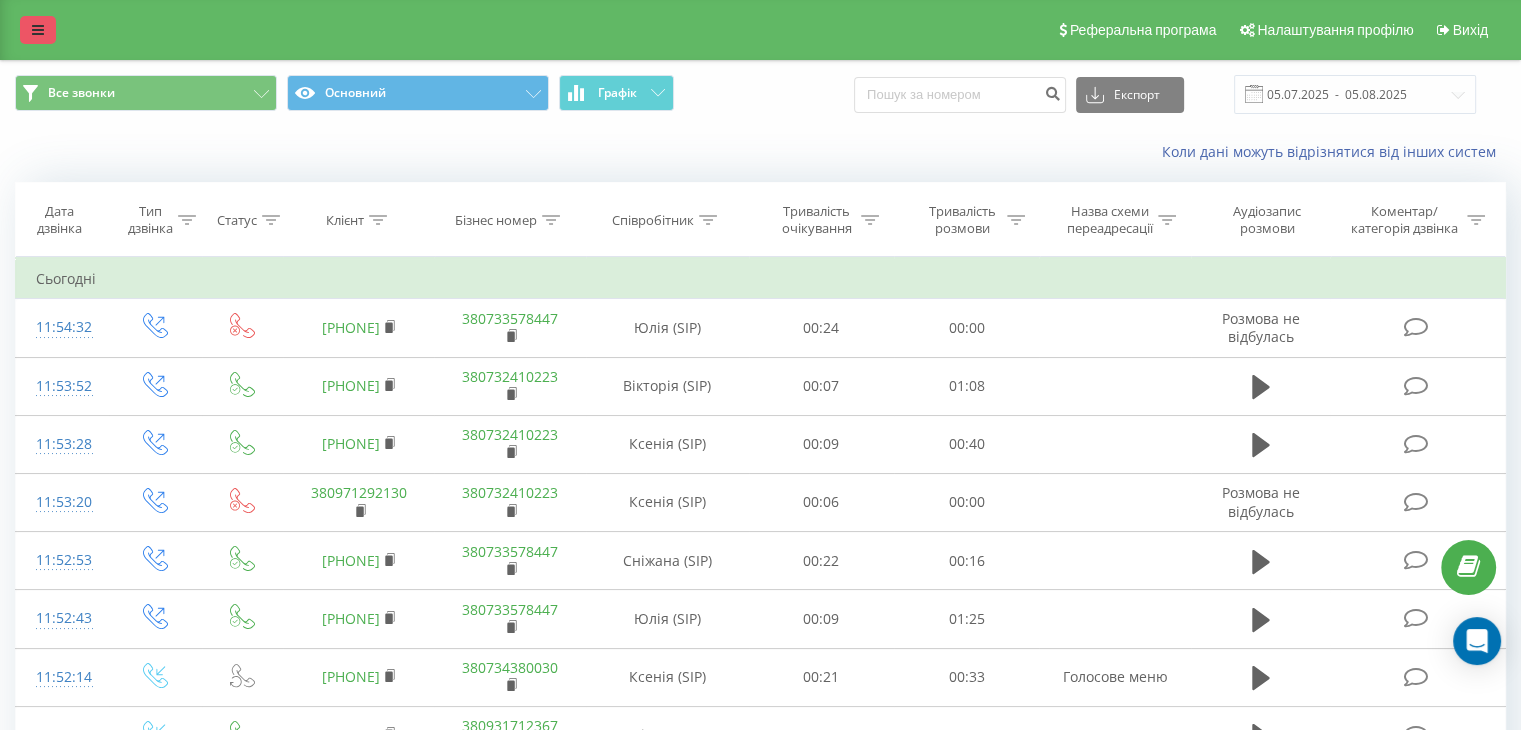 click at bounding box center [38, 30] 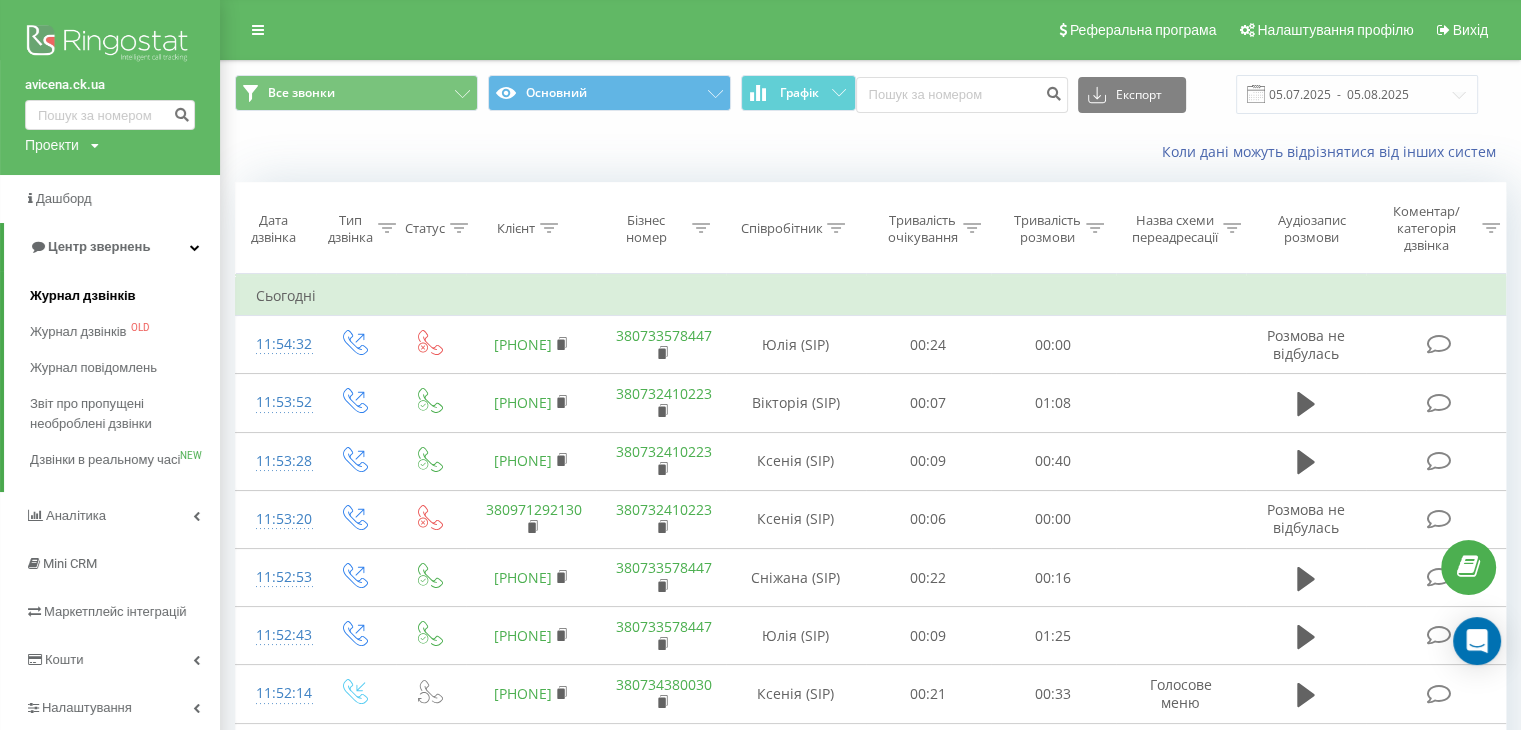 click on "Журнал дзвінків" at bounding box center (83, 296) 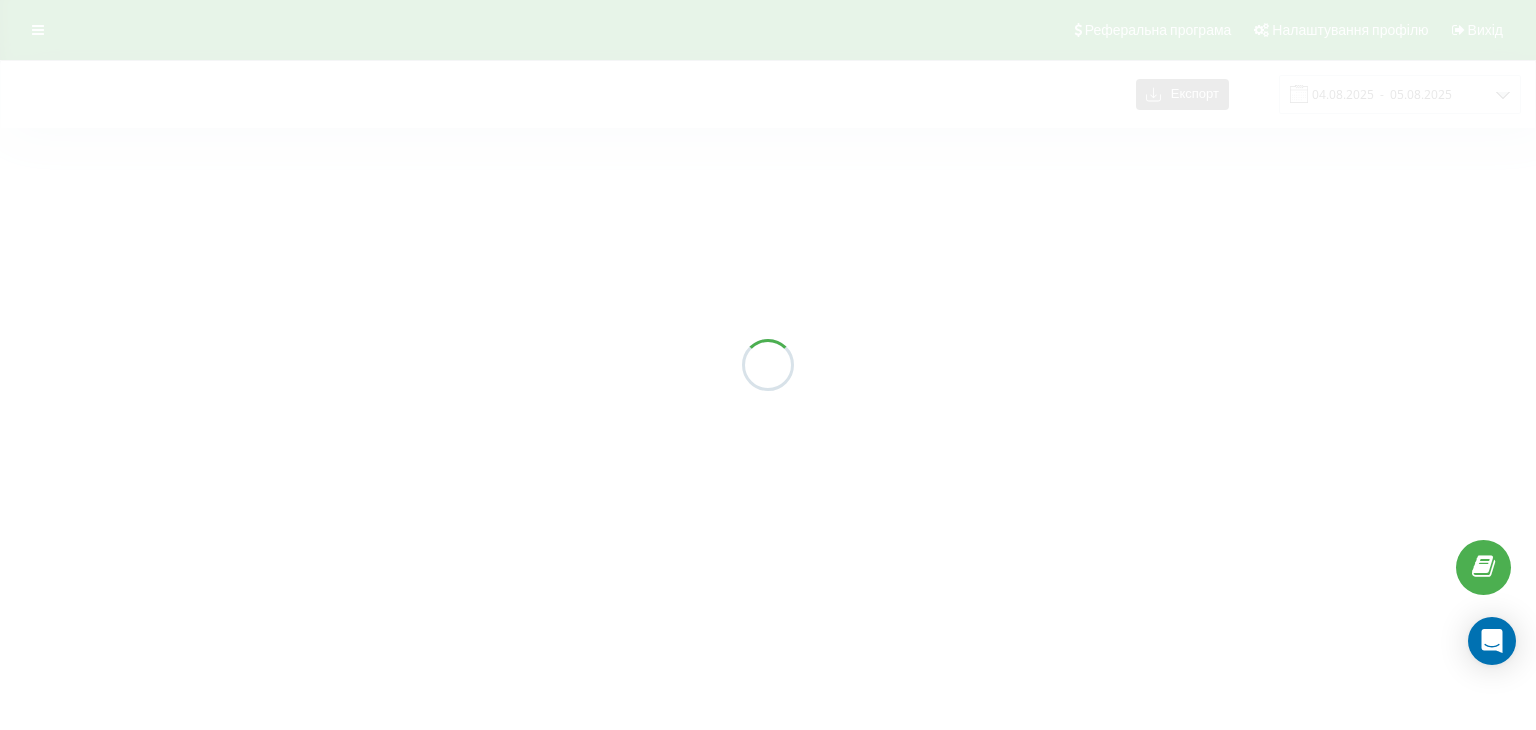 scroll, scrollTop: 0, scrollLeft: 0, axis: both 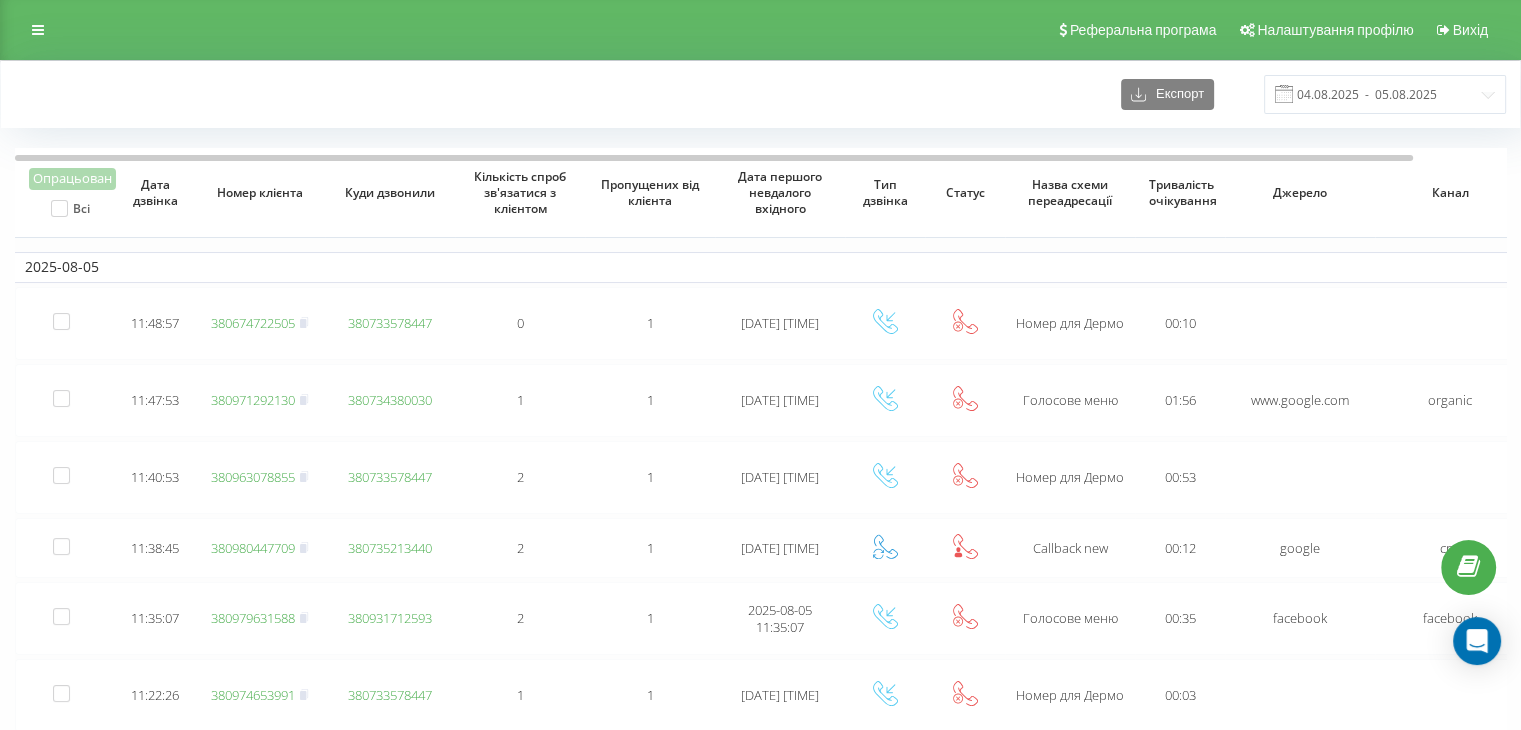 drag, startPoint x: 308, startPoint y: 322, endPoint x: 243, endPoint y: 143, distance: 190.43634 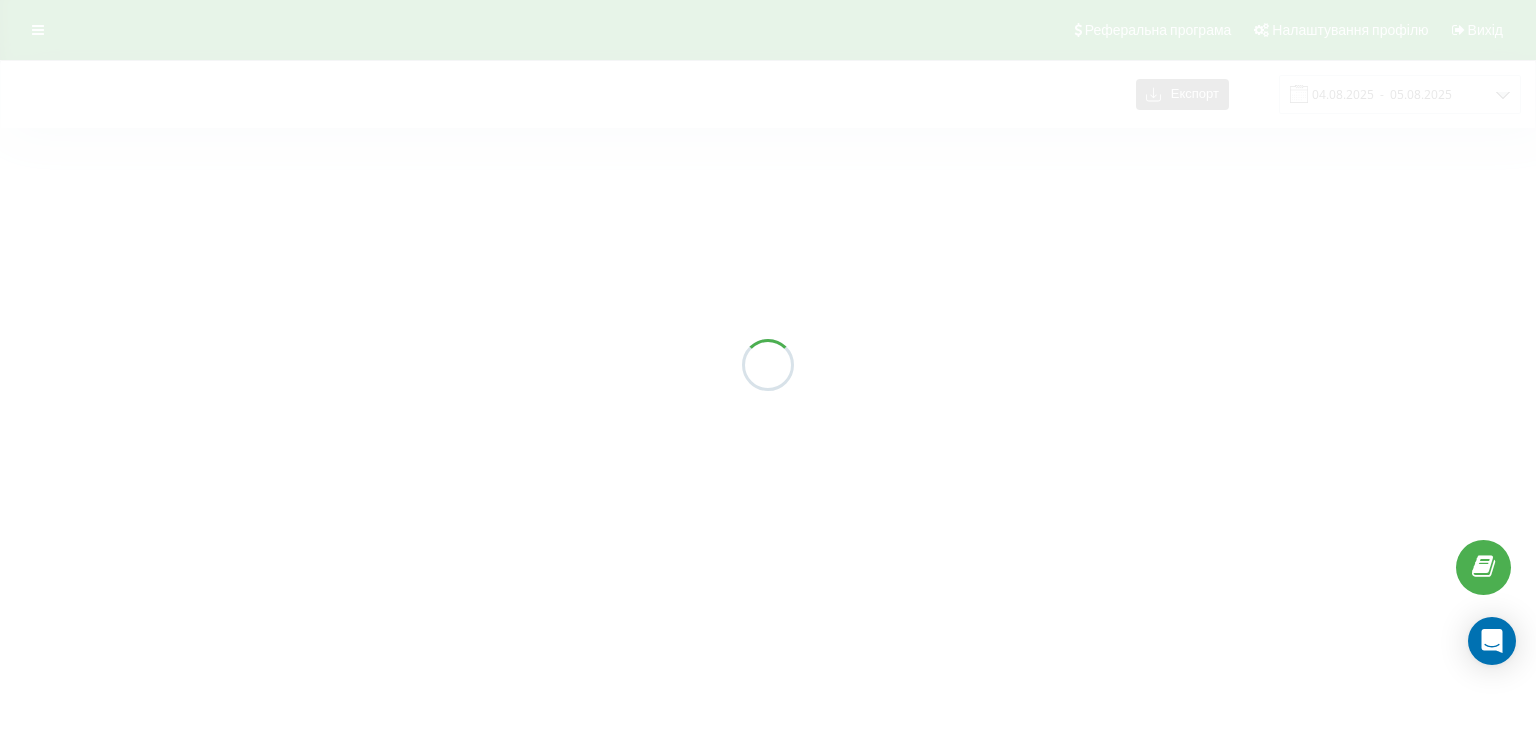 scroll, scrollTop: 0, scrollLeft: 0, axis: both 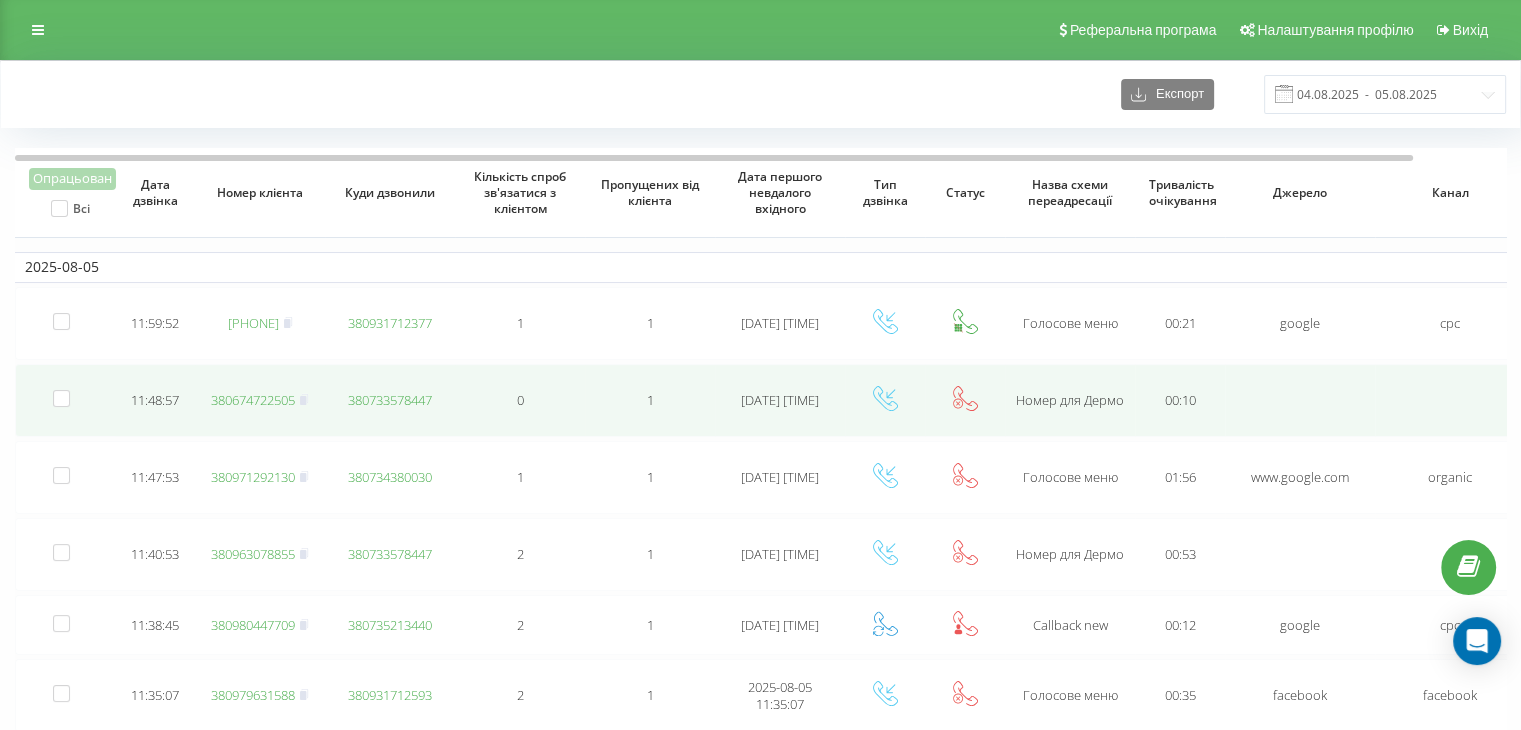 click on "380674722505" at bounding box center [253, 400] 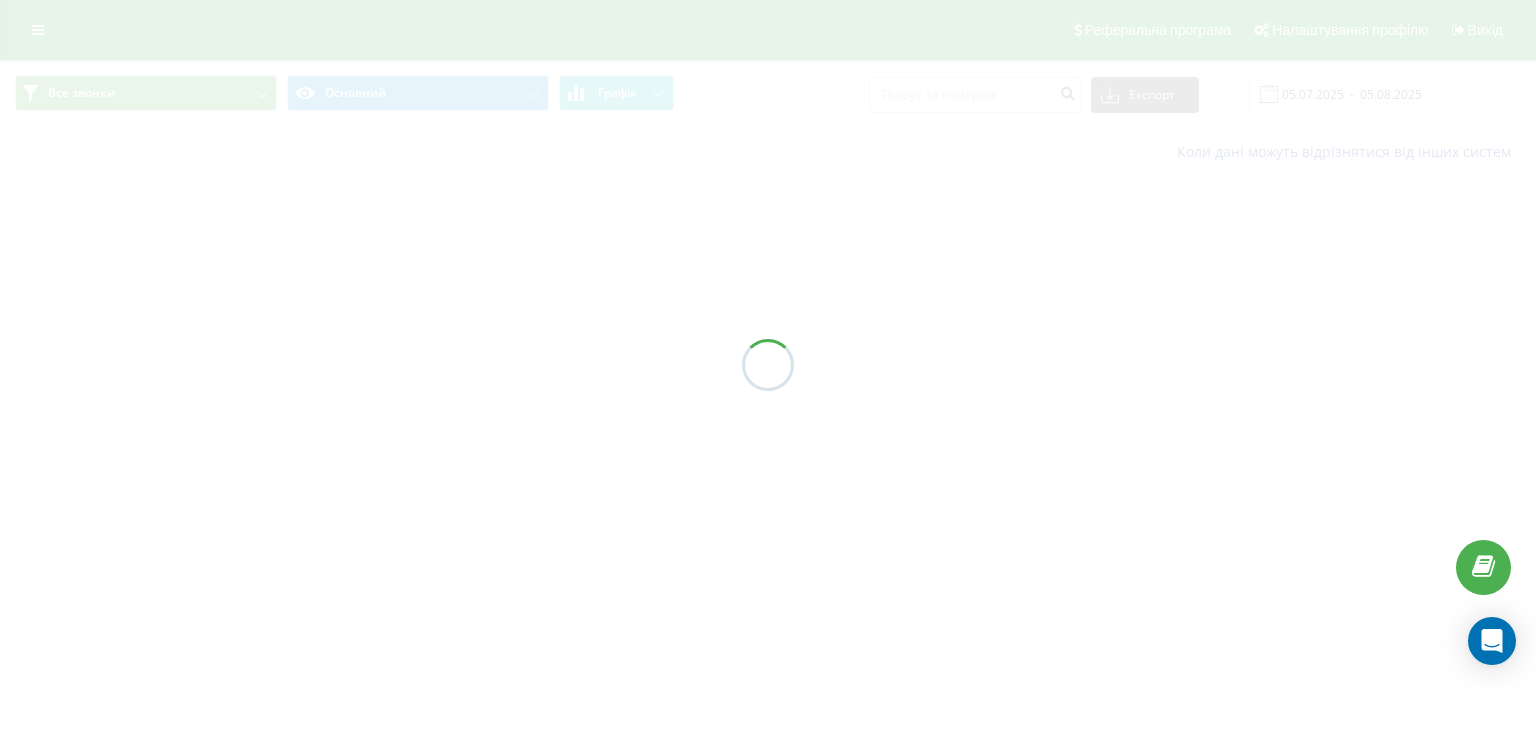 scroll, scrollTop: 0, scrollLeft: 0, axis: both 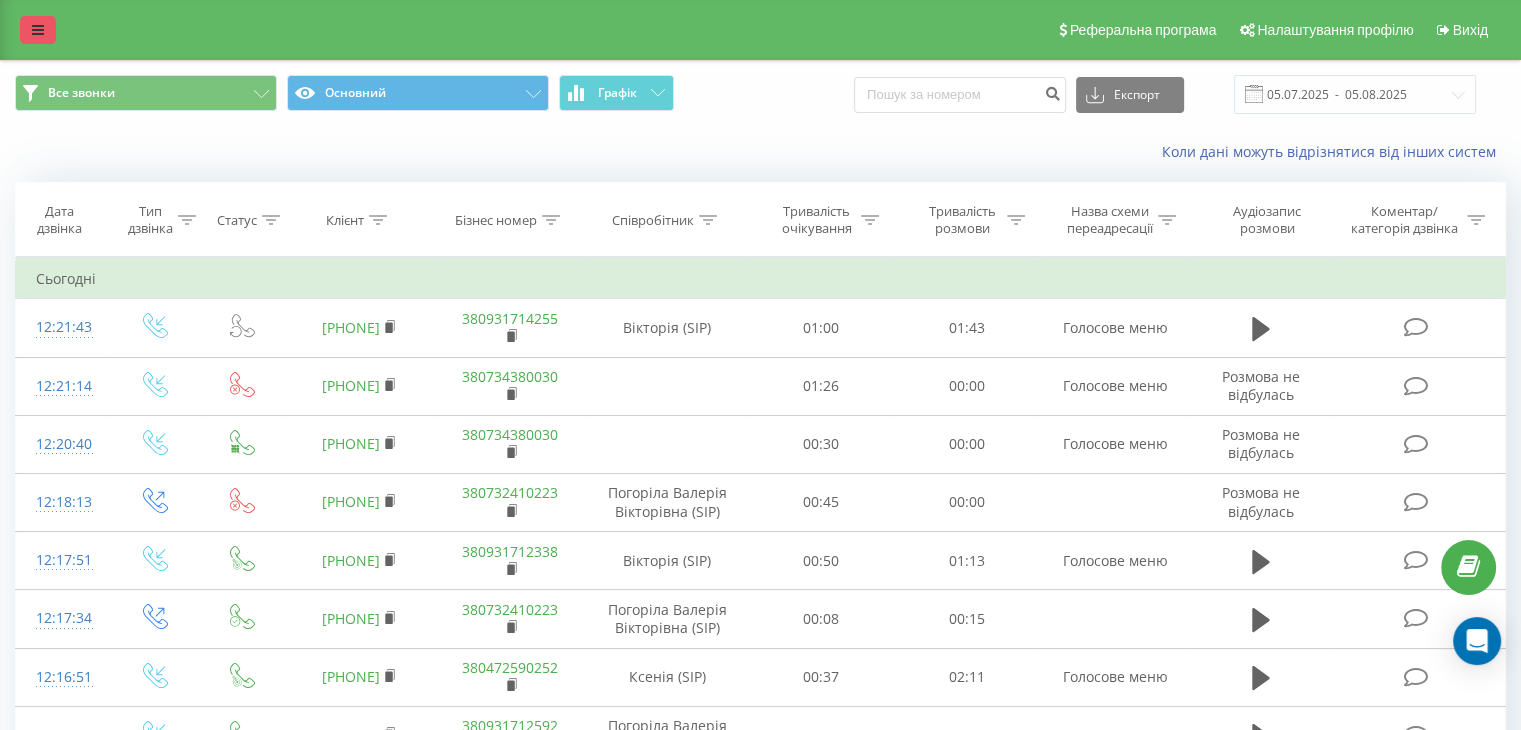 click at bounding box center (38, 30) 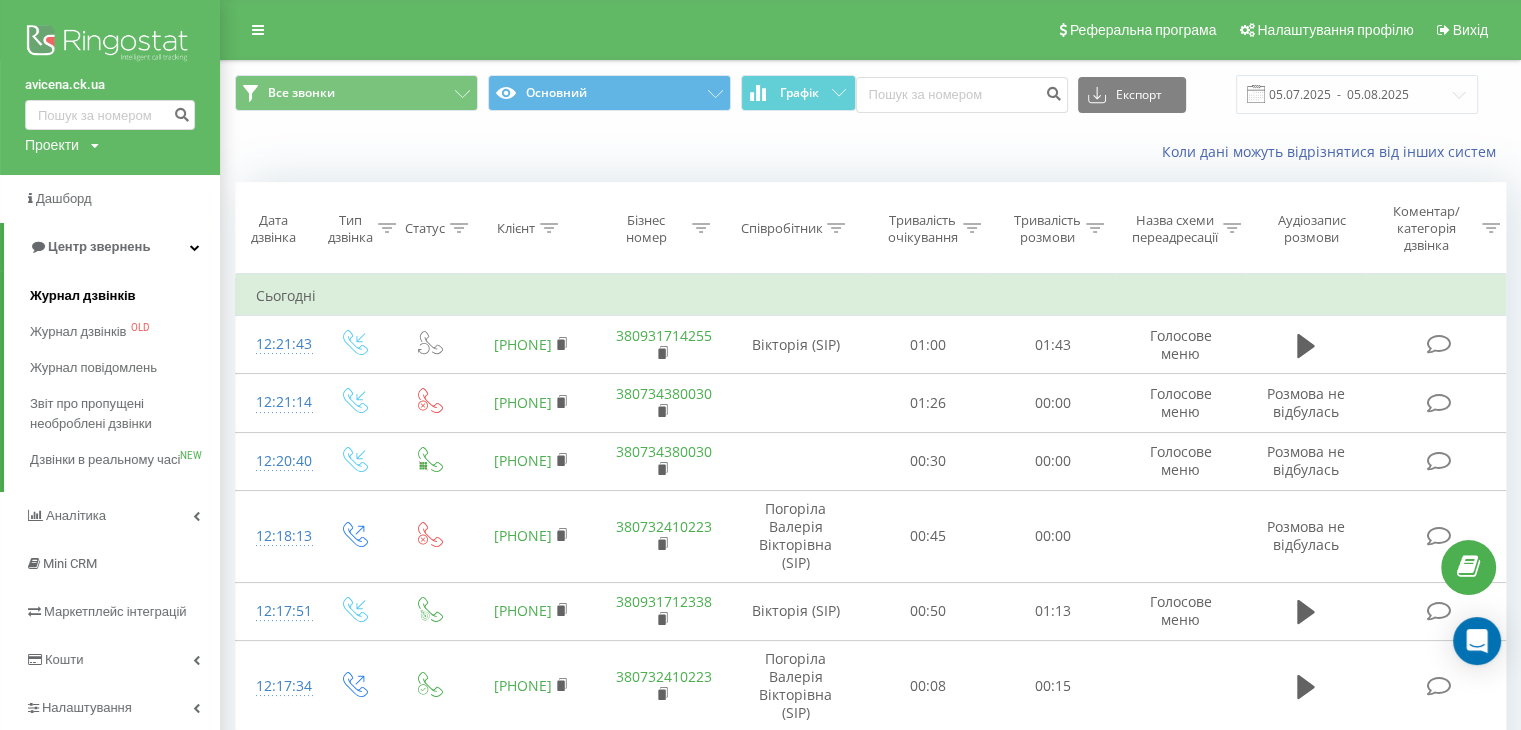 click on "Журнал дзвінків" at bounding box center [83, 296] 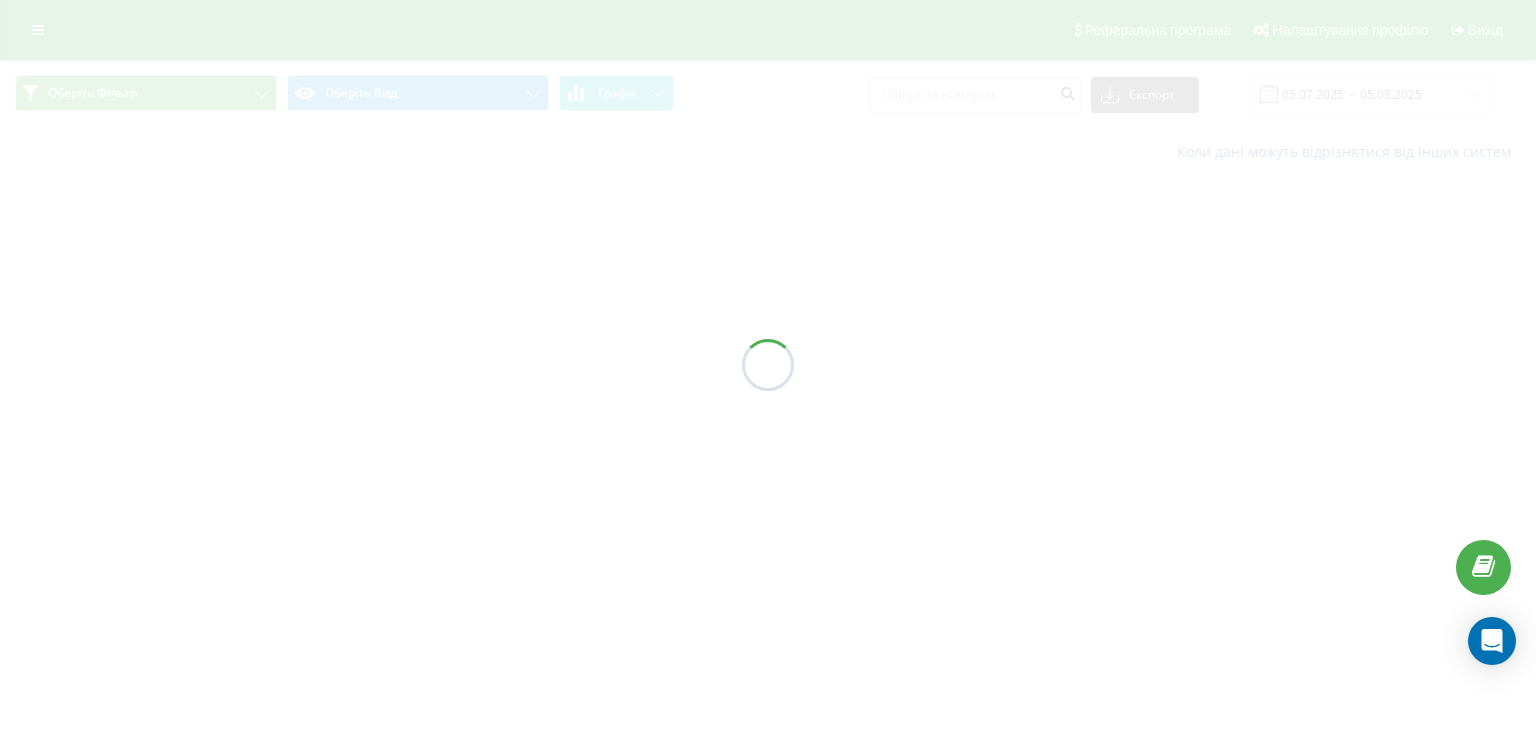 scroll, scrollTop: 0, scrollLeft: 0, axis: both 